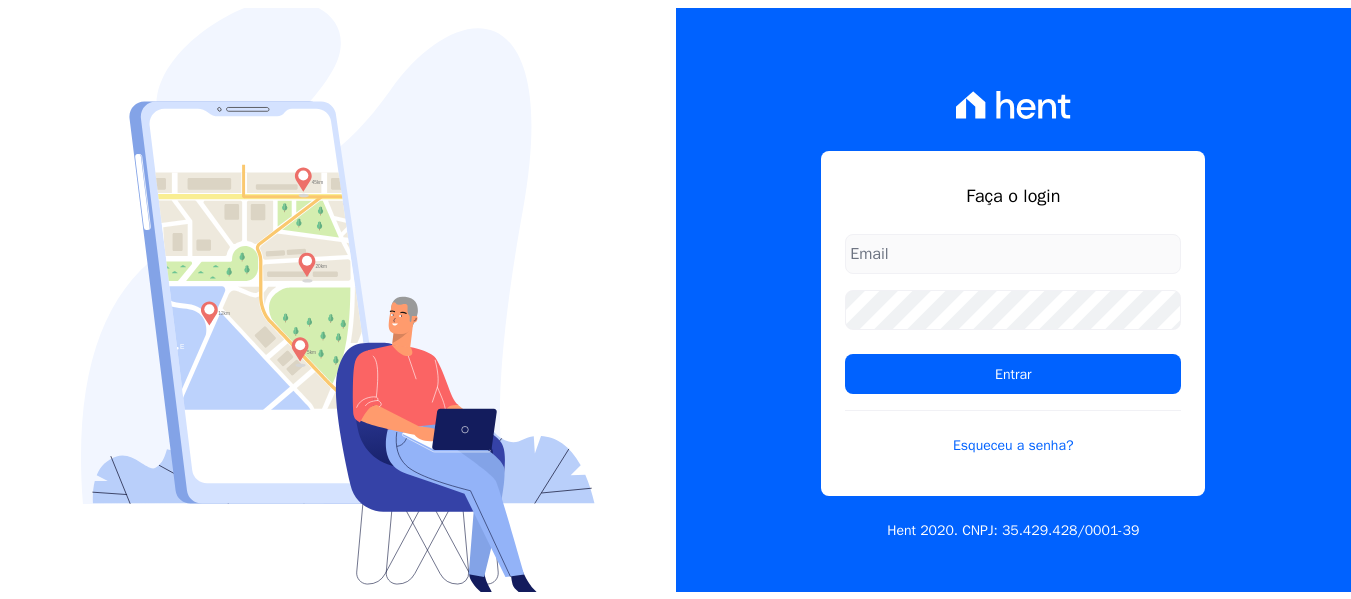 scroll, scrollTop: 0, scrollLeft: 0, axis: both 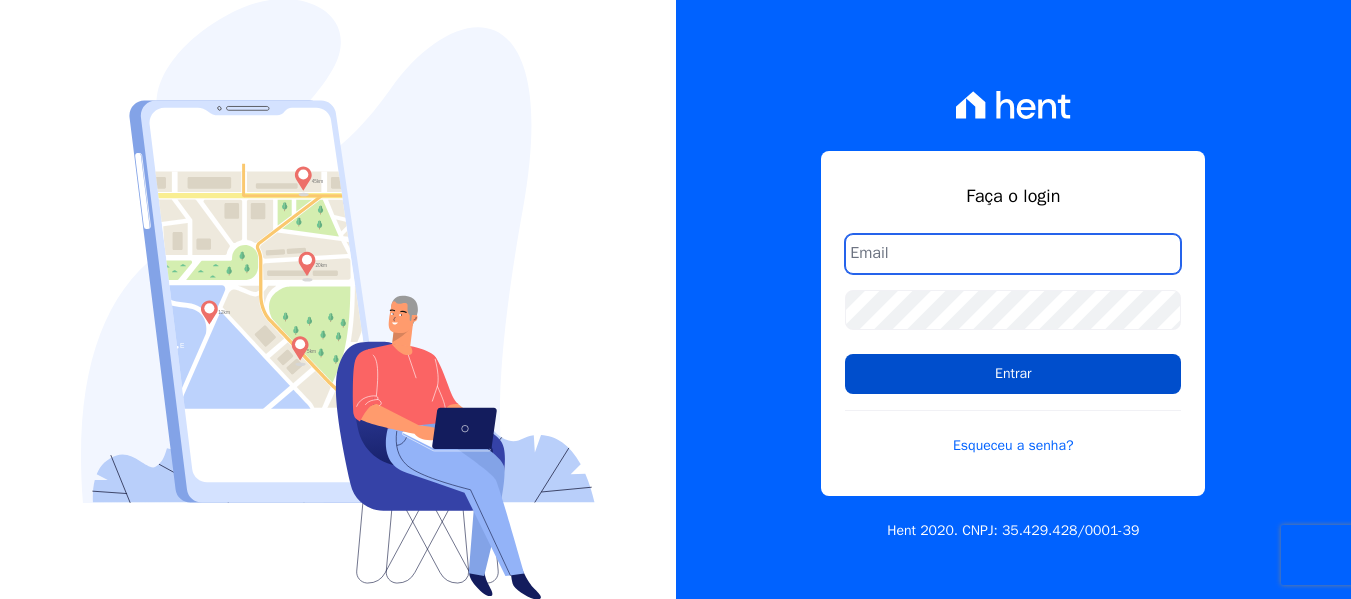 type on "[EMAIL]" 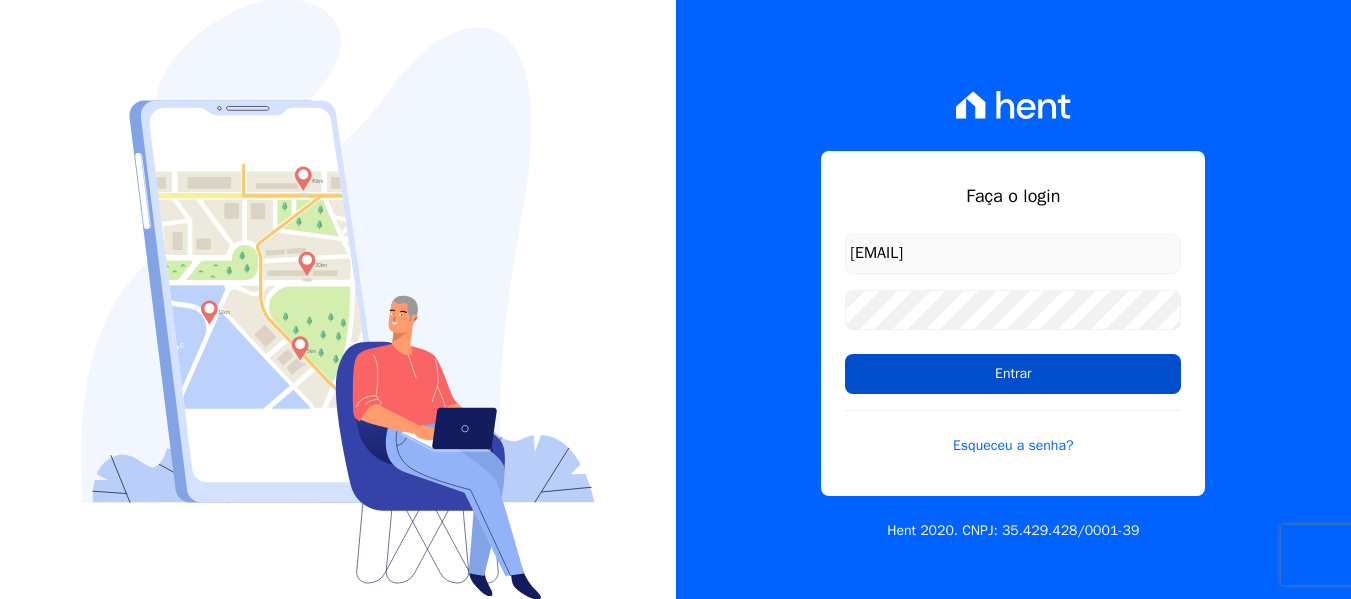 click on "Entrar" at bounding box center (1013, 374) 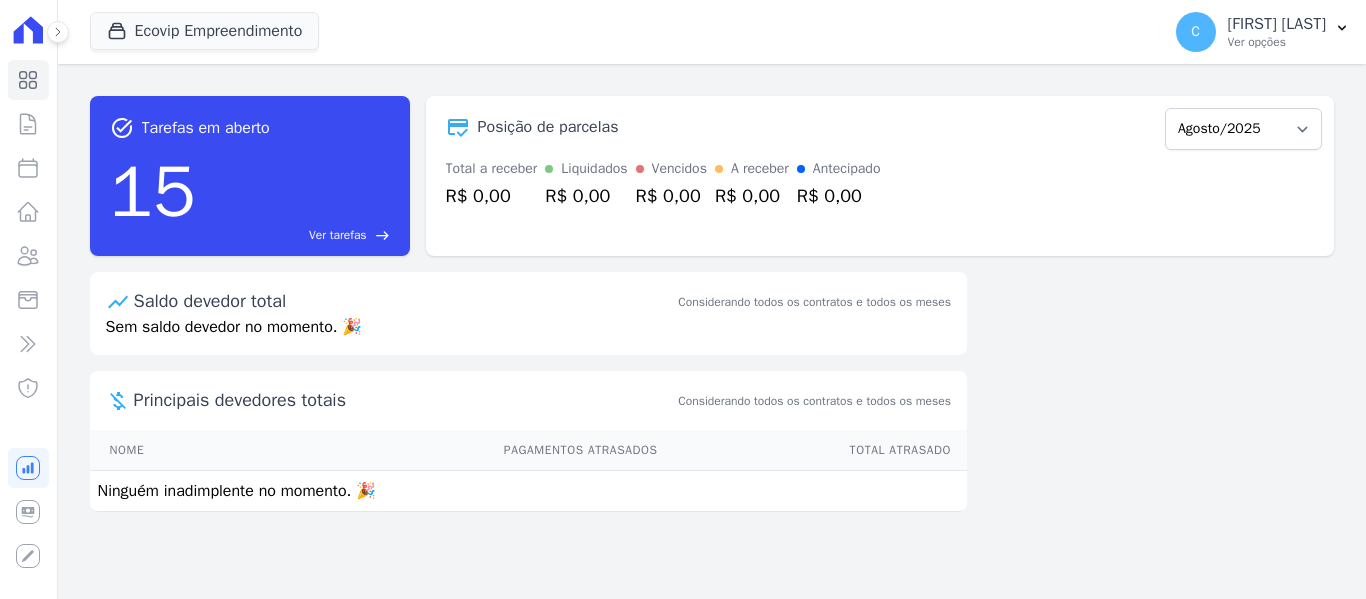 scroll, scrollTop: 0, scrollLeft: 0, axis: both 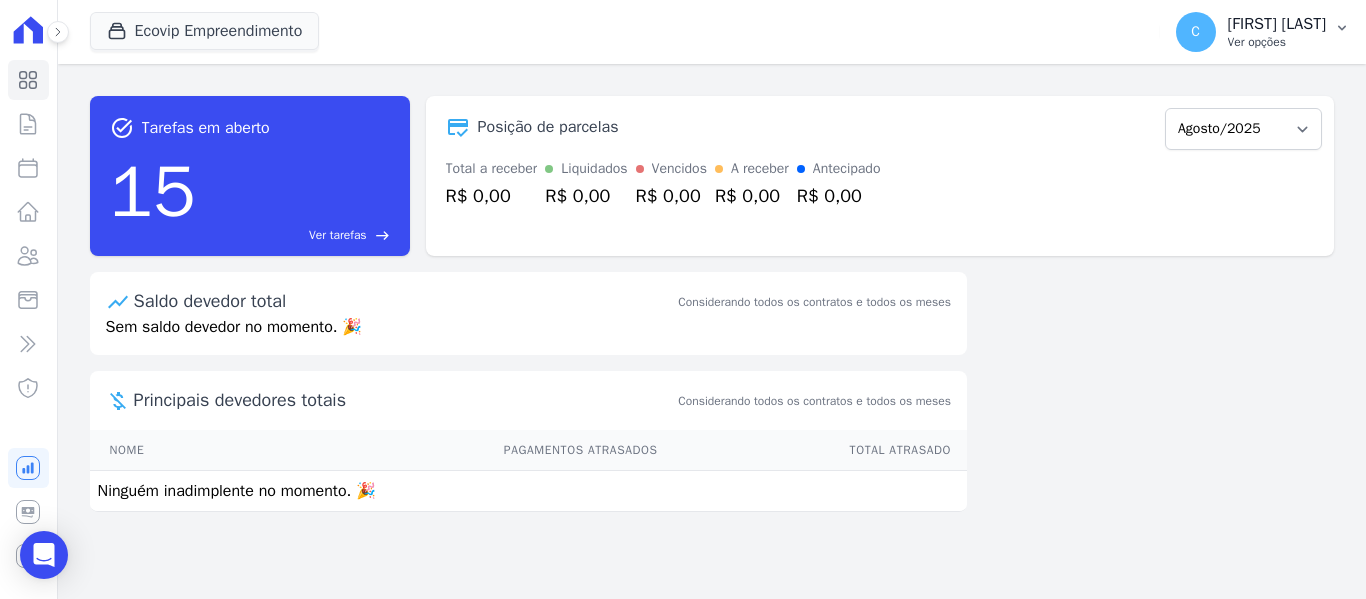 click on "Ver opções" at bounding box center (1277, 42) 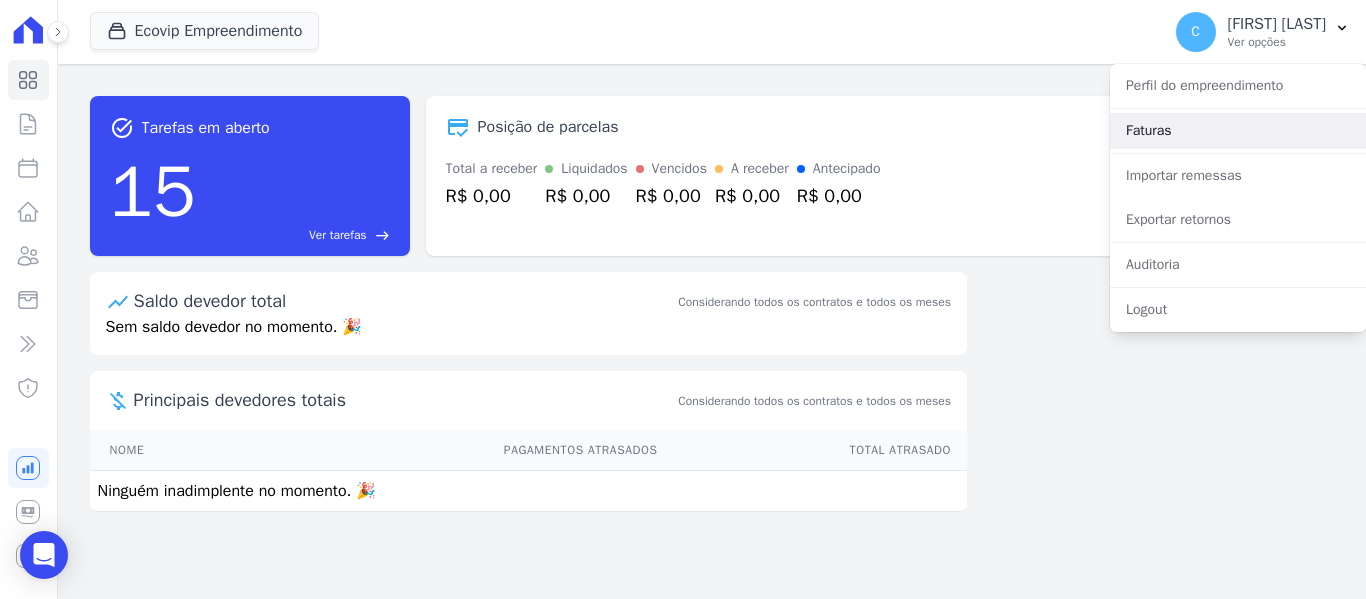 click on "Faturas" at bounding box center [1238, 131] 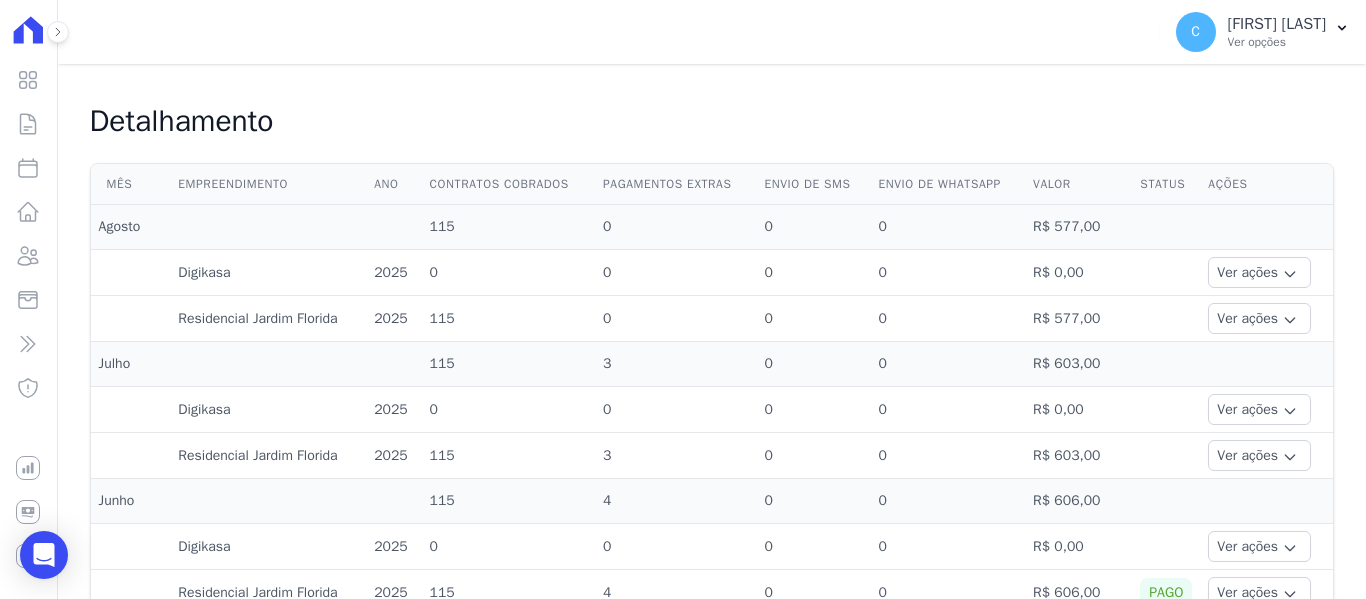 scroll, scrollTop: 500, scrollLeft: 0, axis: vertical 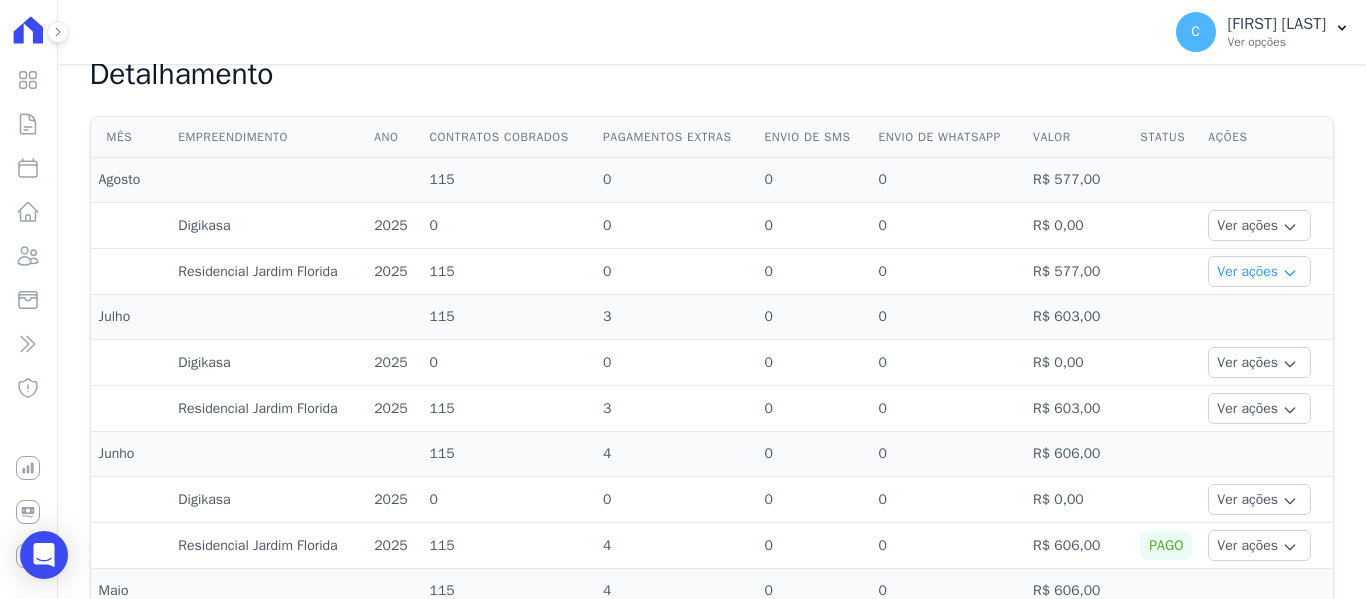 click on "Ver ações" at bounding box center (1259, 271) 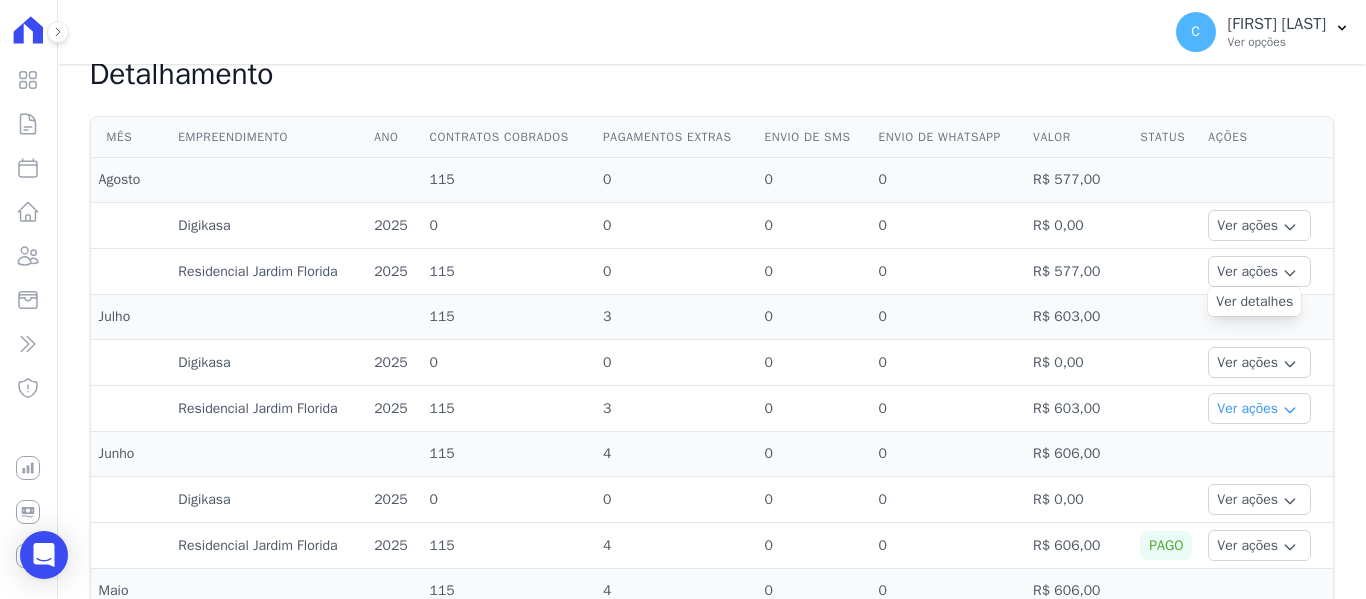click 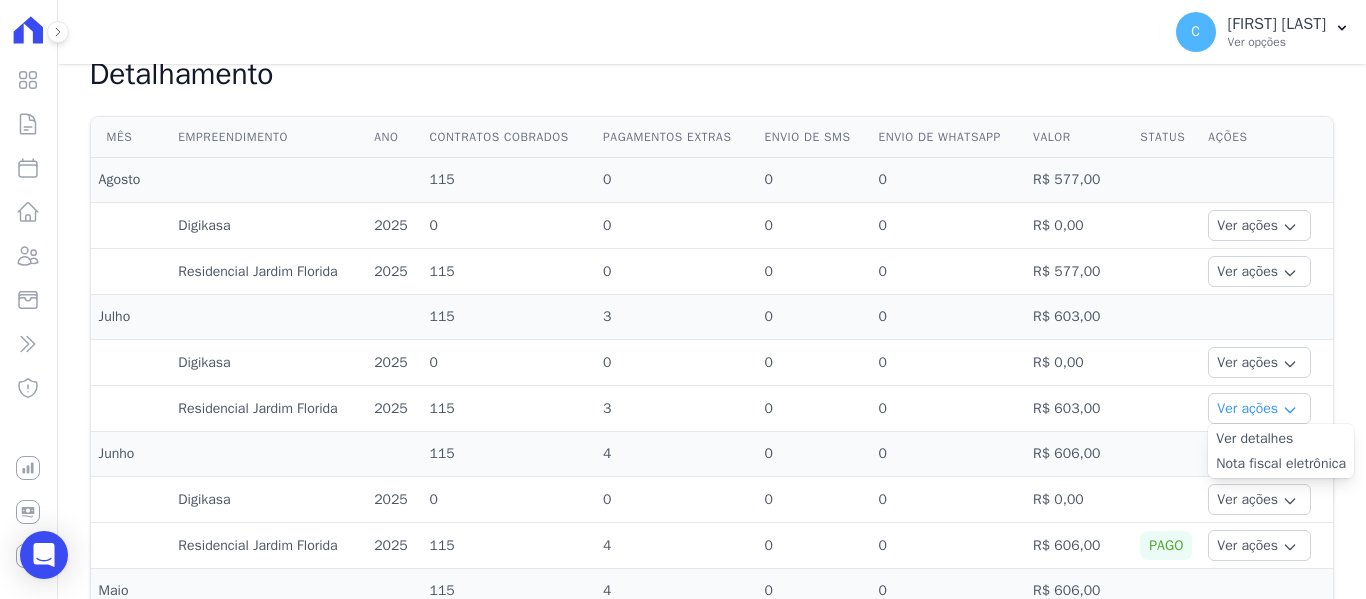 click 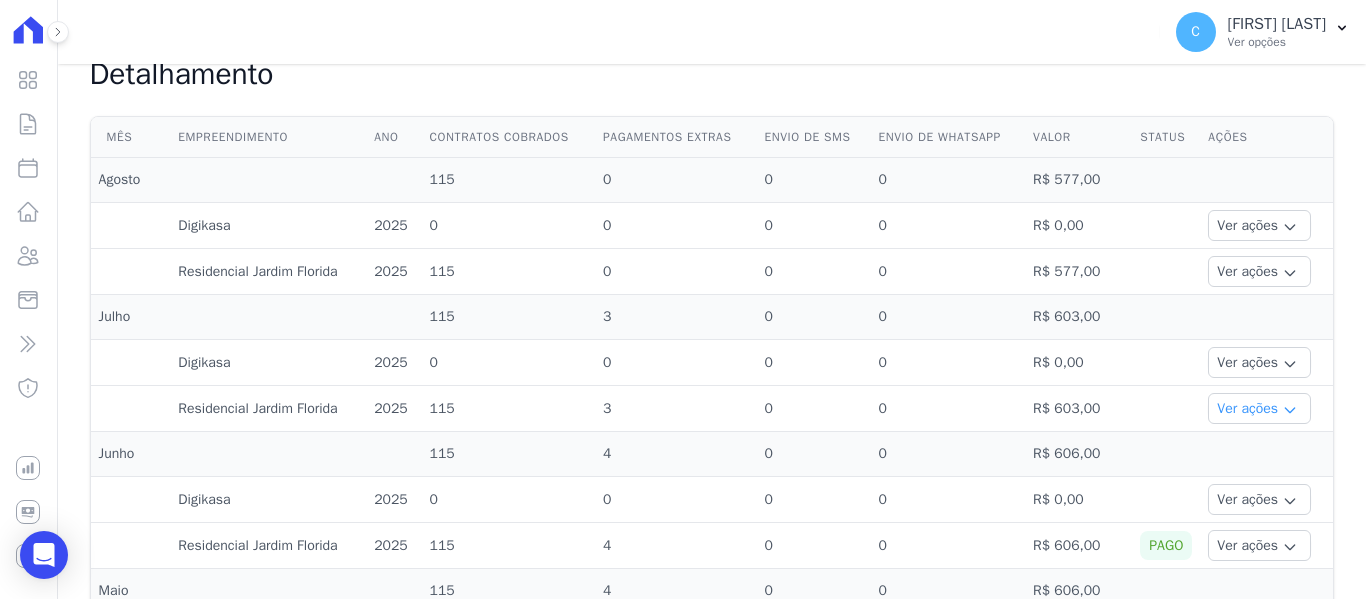 click 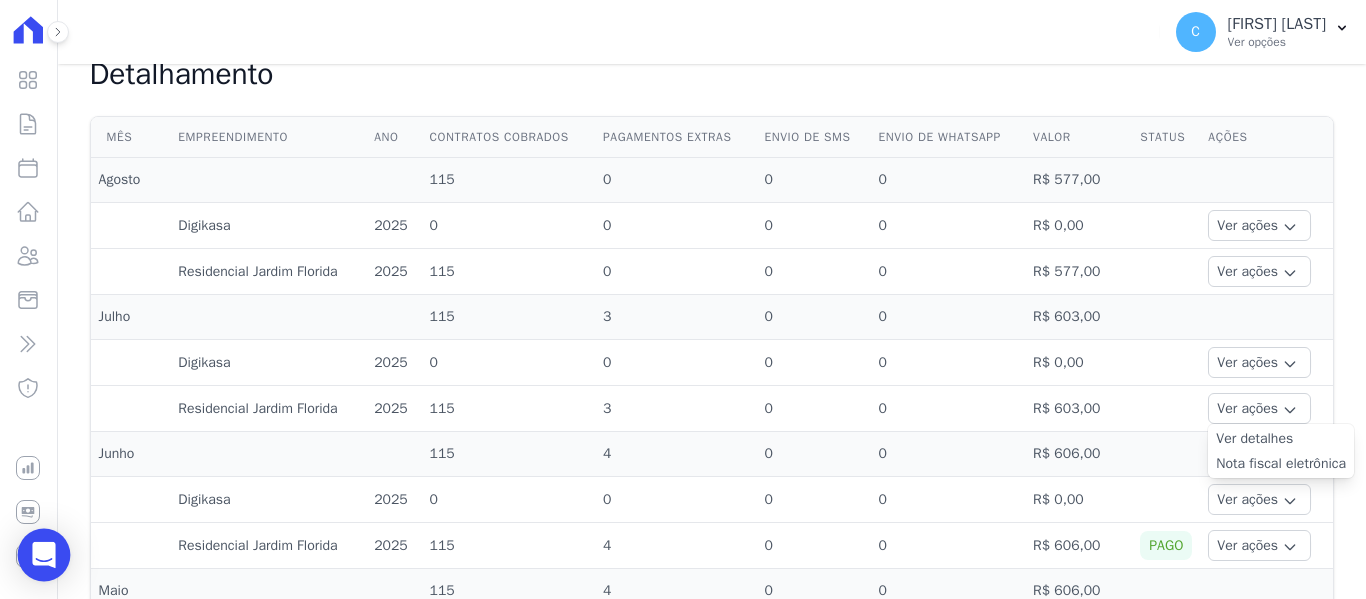 click 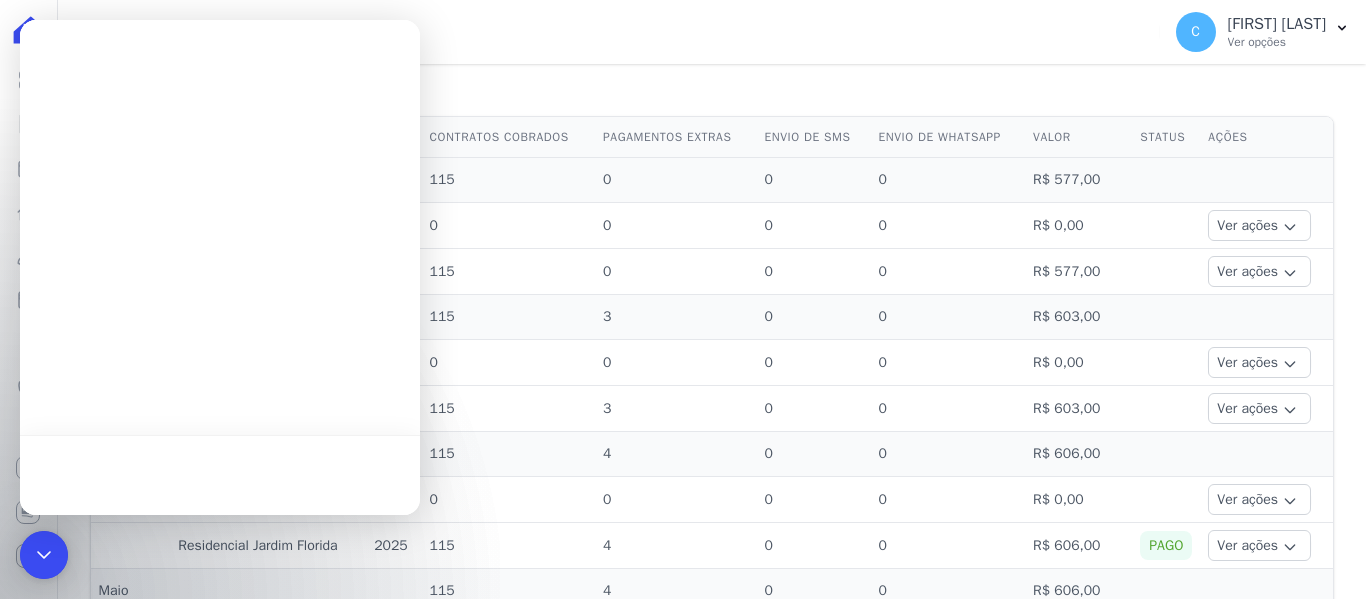 scroll, scrollTop: 0, scrollLeft: 0, axis: both 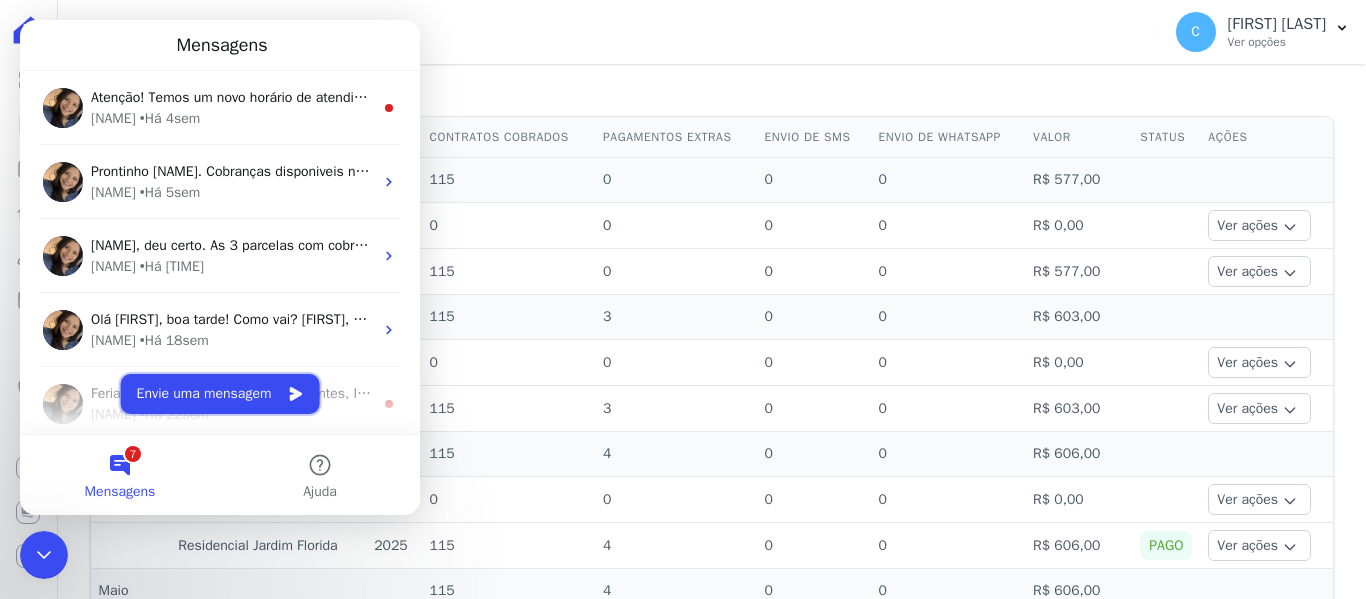 click on "Envie uma mensagem" at bounding box center (220, 394) 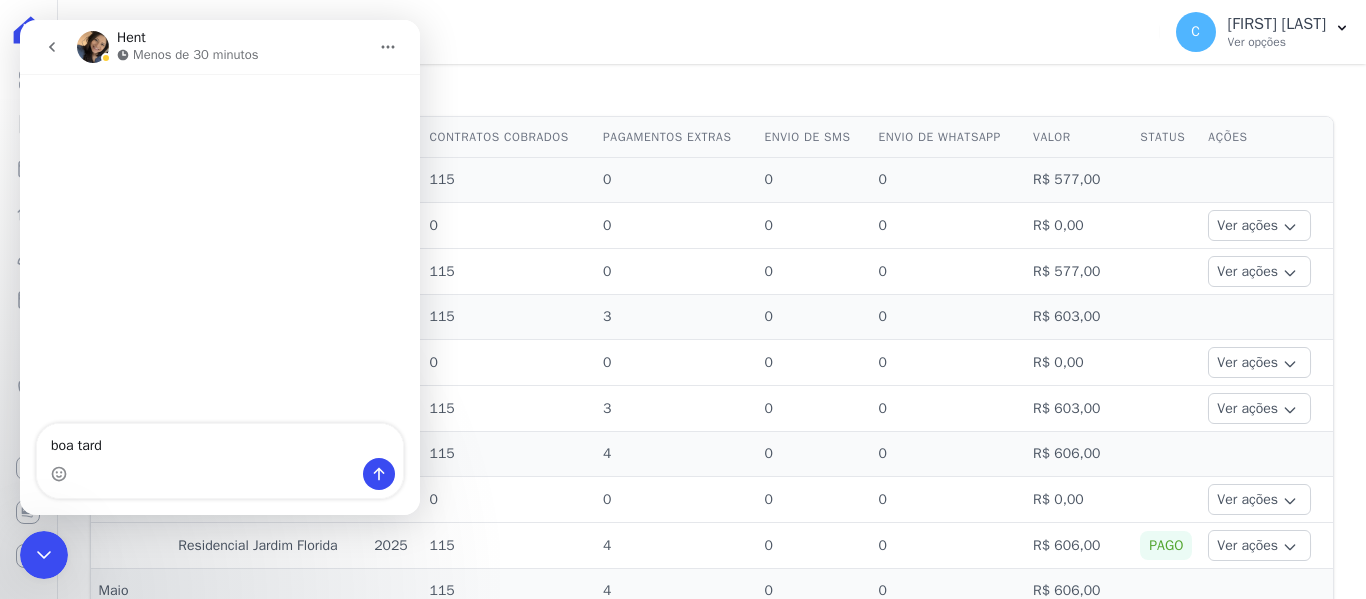type on "boa tarde" 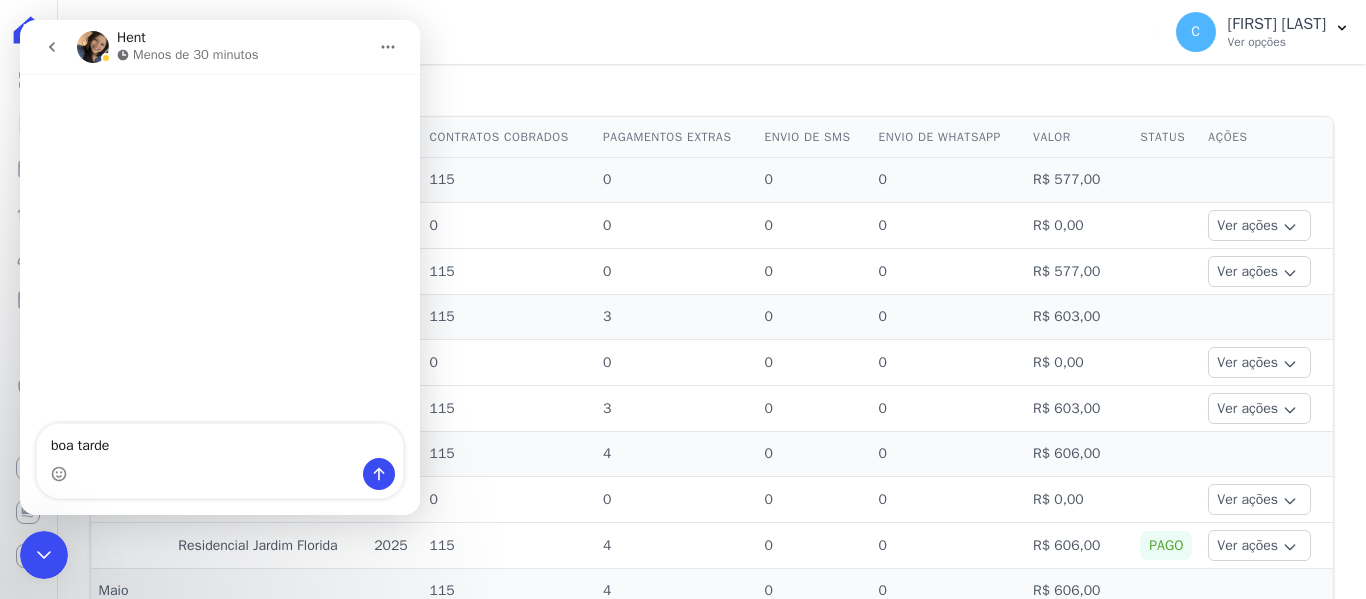 type 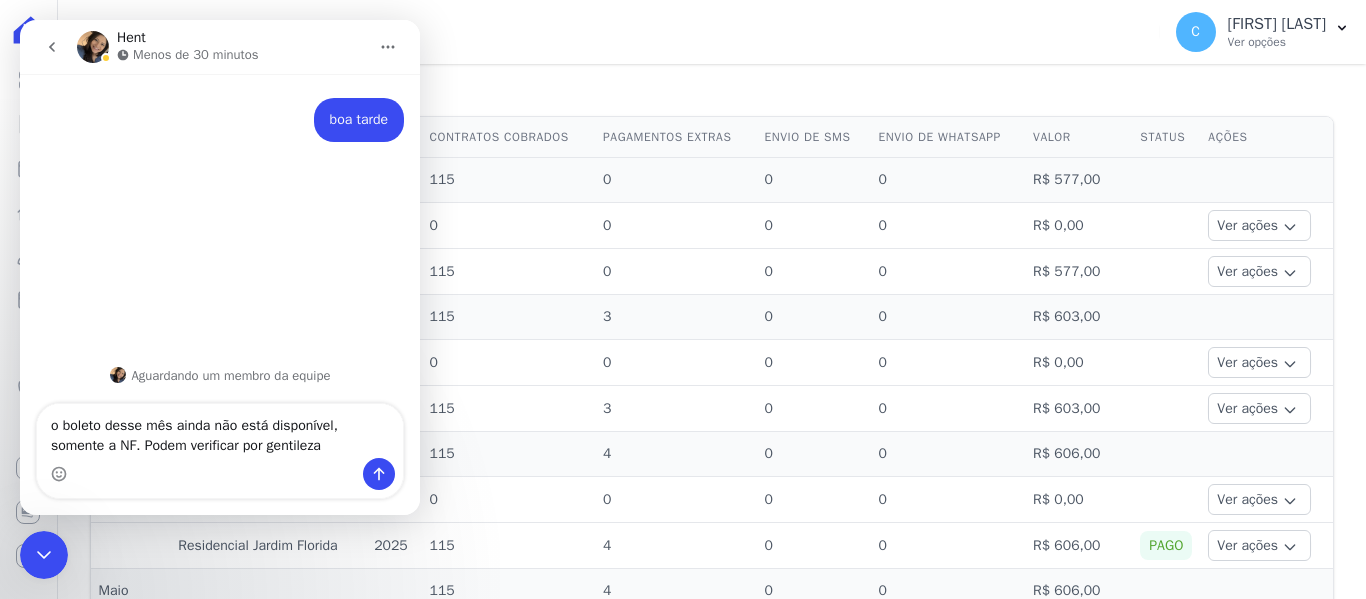 type on "o boleto desse mês ainda não está disponível, somente a NF. Podem verificar por gentileza?" 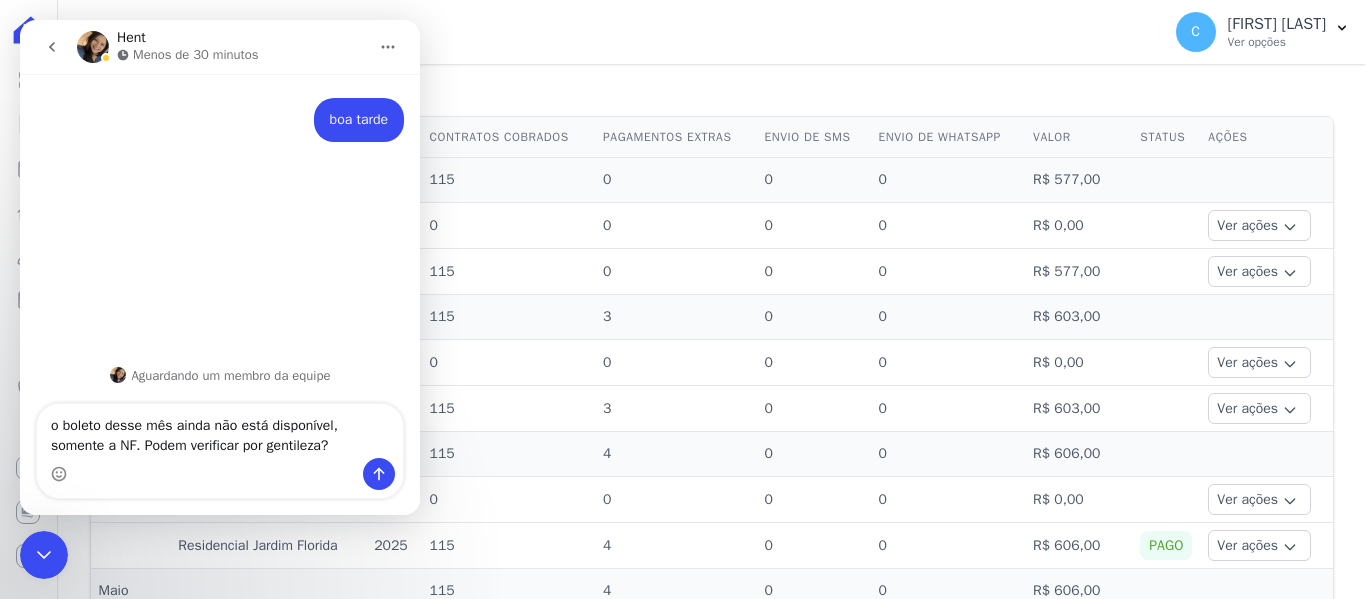 type 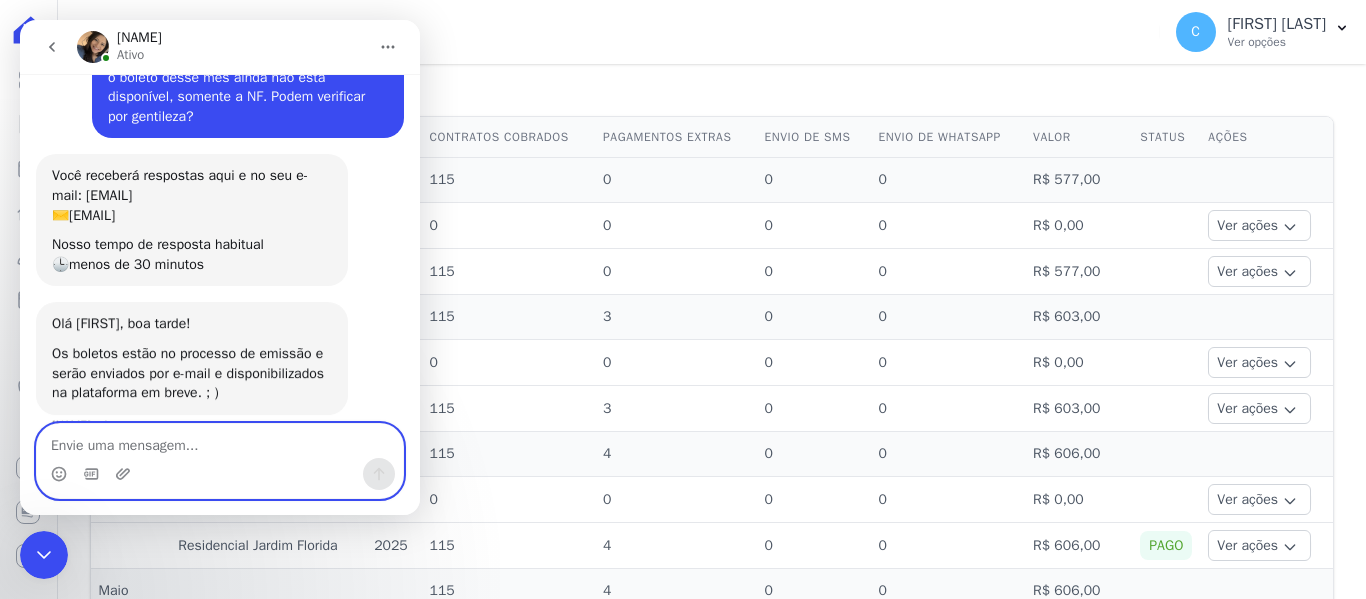 scroll, scrollTop: 121, scrollLeft: 0, axis: vertical 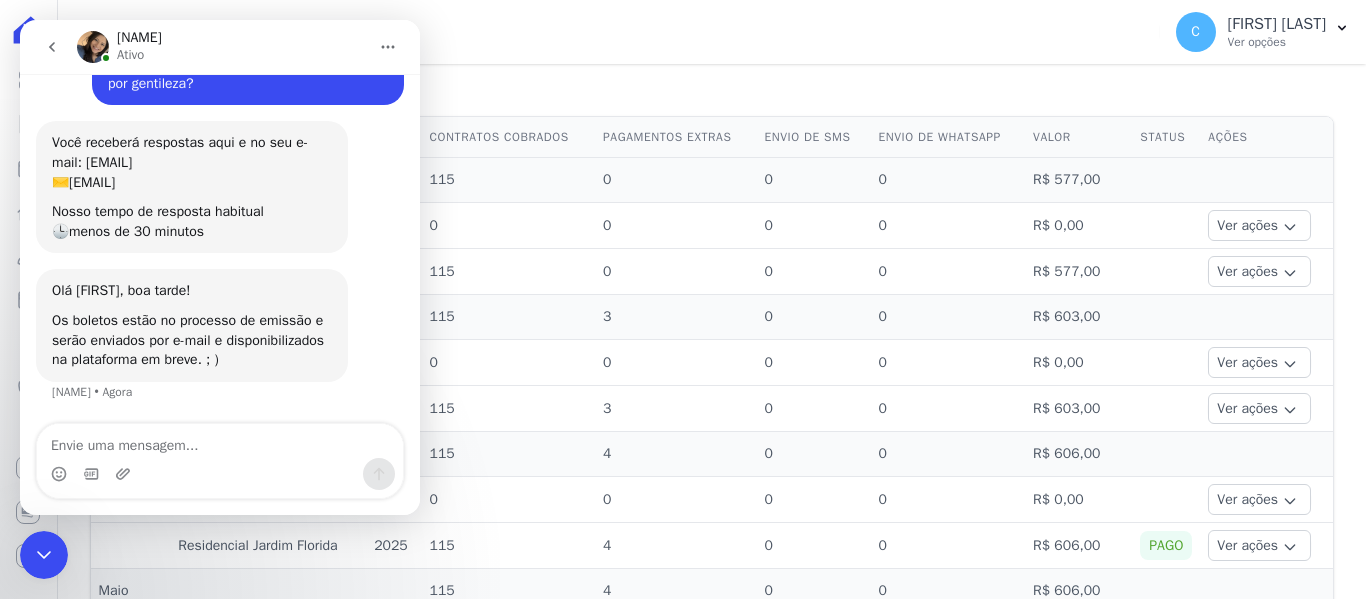 click on "Detalhamento
Mês
Empreendimento
Ano
Contratos cobrados
Pagamentos extras
Envio de SMS
Envio de Whatsapp
Valor
Status
Ações
Agosto
115" at bounding box center (712, 667) 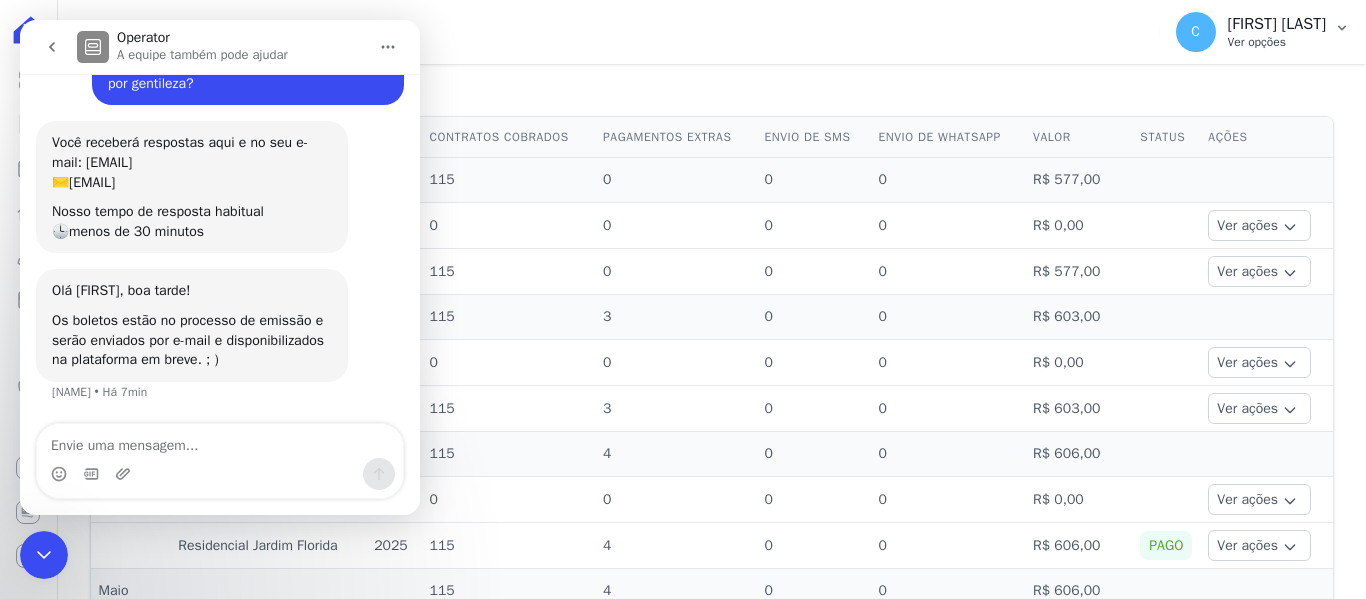click on "[NAME]
Ver opções" at bounding box center (1263, 32) 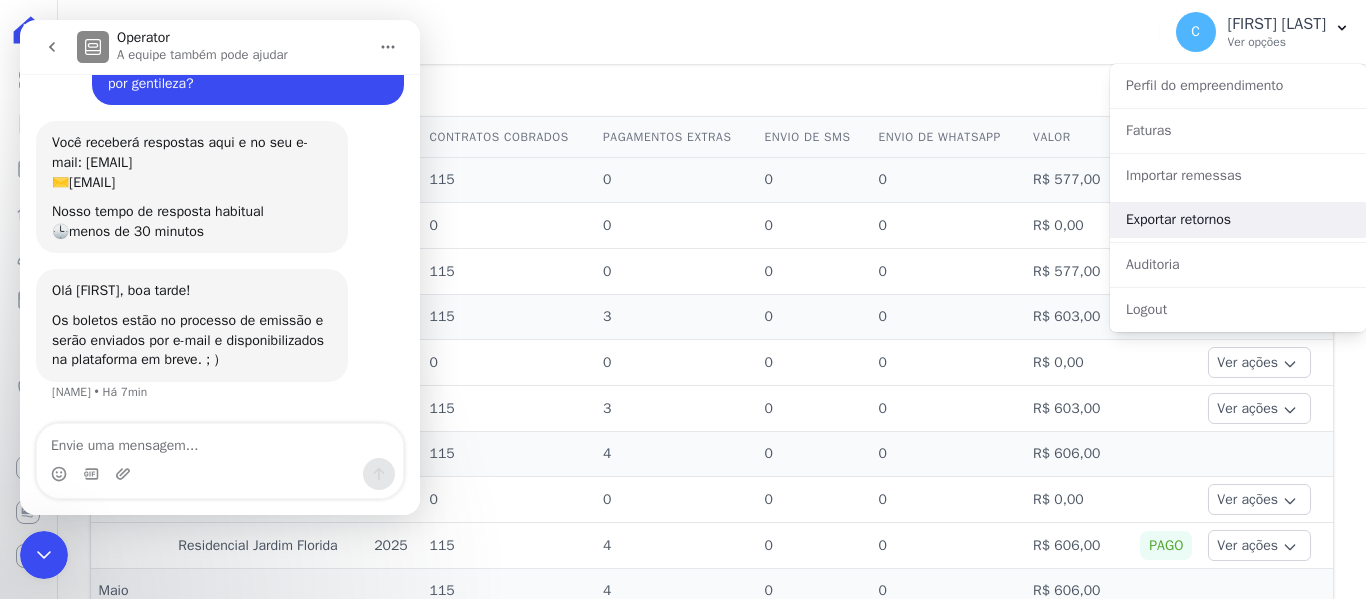 click on "Exportar retornos" at bounding box center (1238, 220) 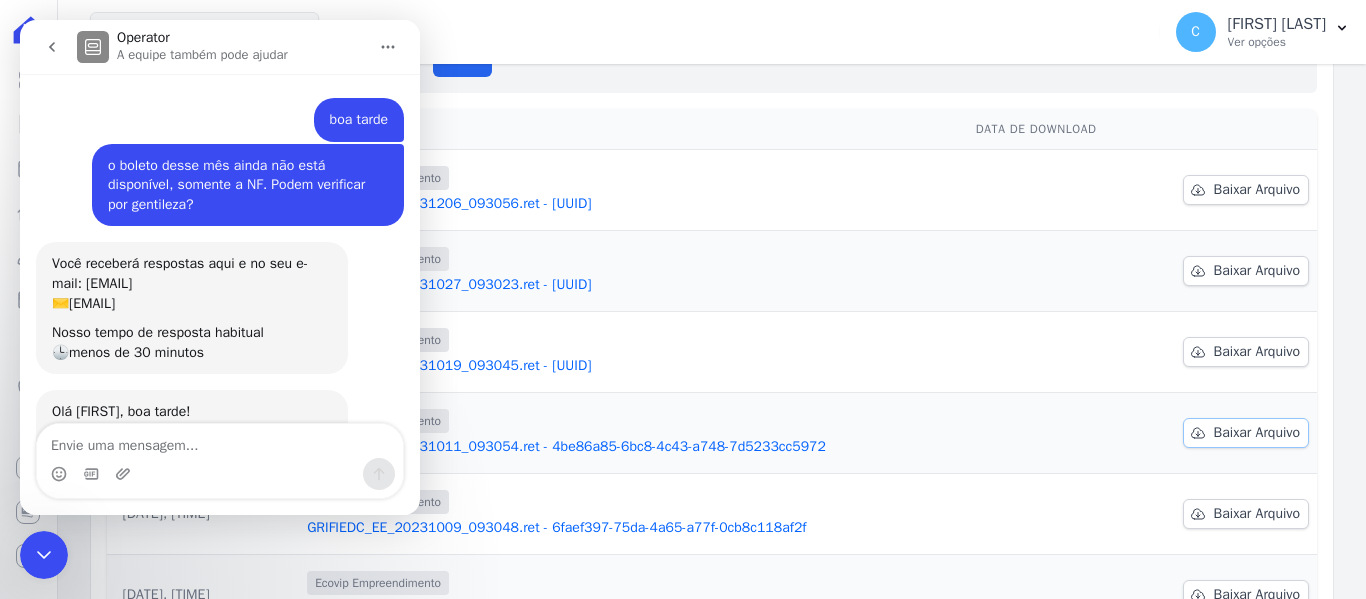 scroll, scrollTop: 0, scrollLeft: 0, axis: both 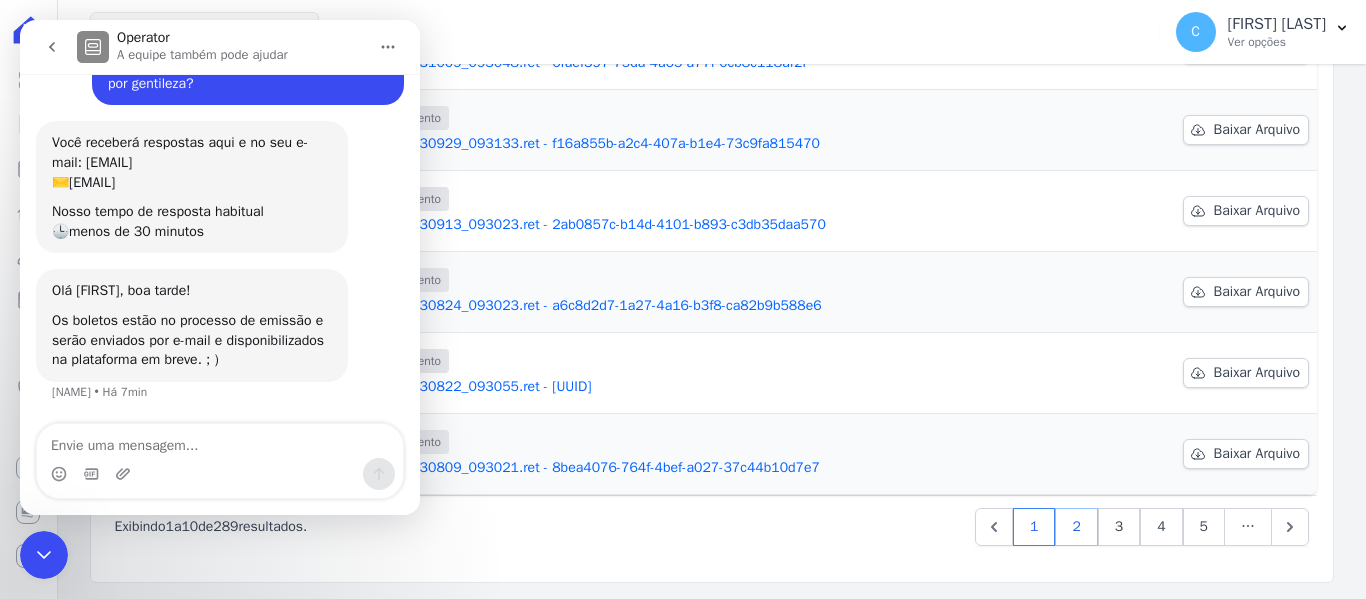 click on "2" at bounding box center [1076, 527] 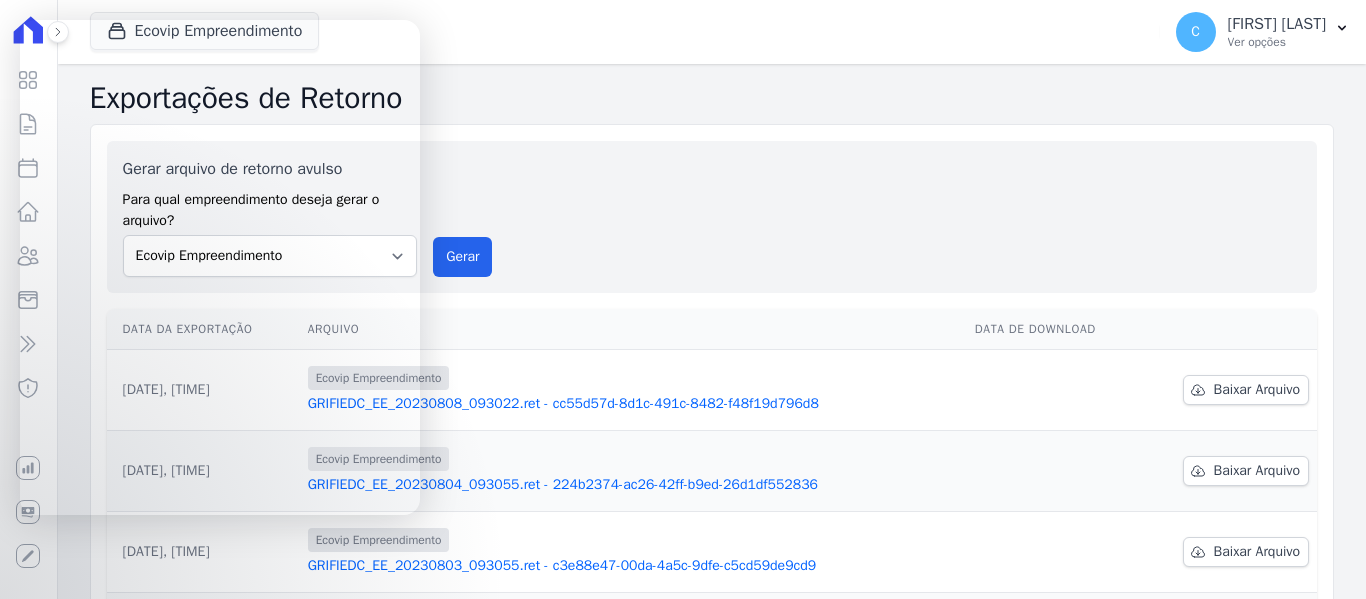 scroll, scrollTop: 213, scrollLeft: 0, axis: vertical 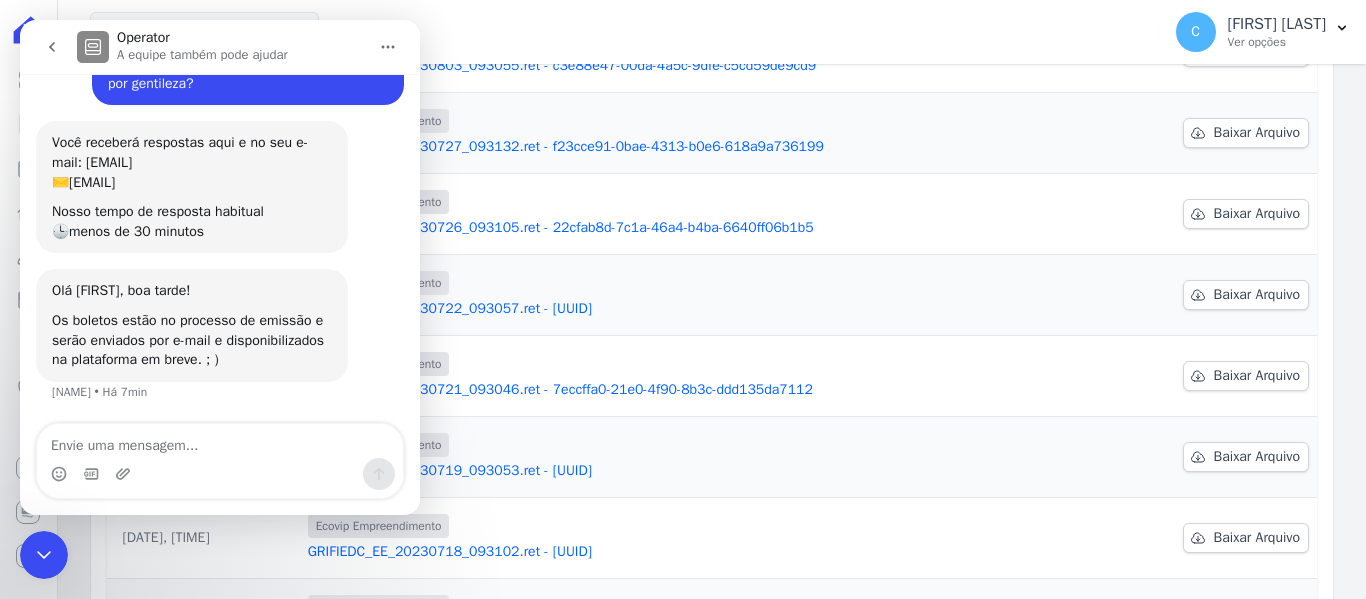 click on "Ecovip Empreendimento
Mendes Dias
Digikasa
Ecovip Empreendimento
Ghara Vila Angorá
Residencial Jardim Florida
Aplicar" at bounding box center (621, 32) 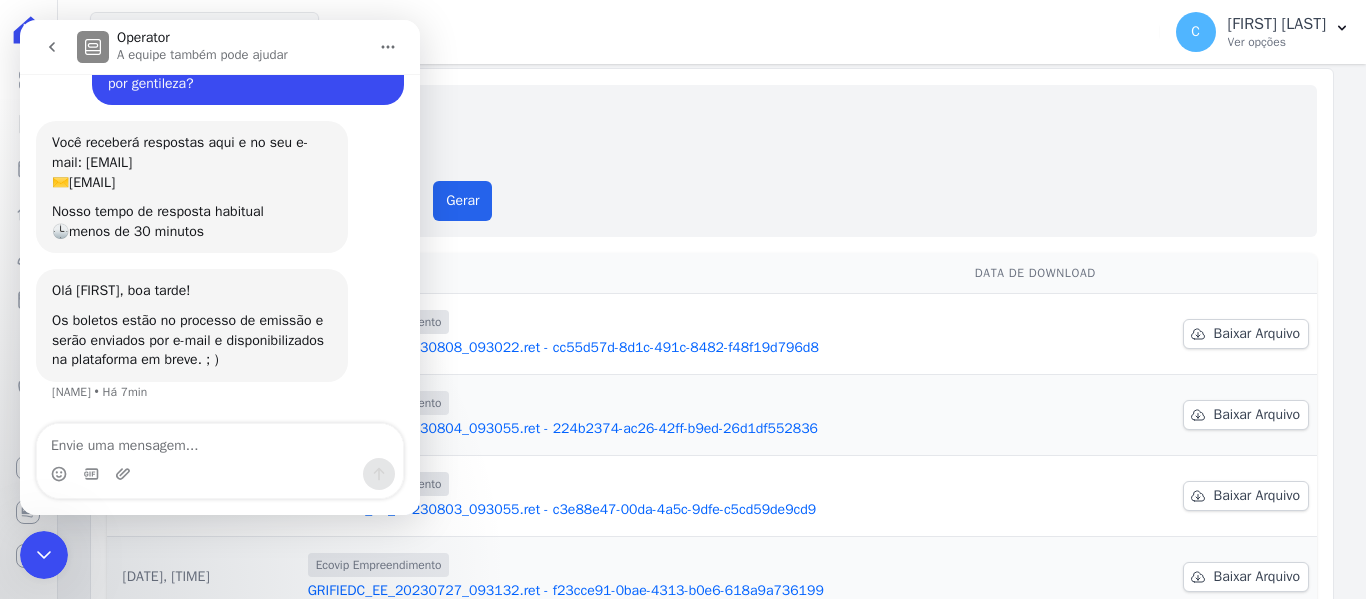 scroll, scrollTop: 0, scrollLeft: 0, axis: both 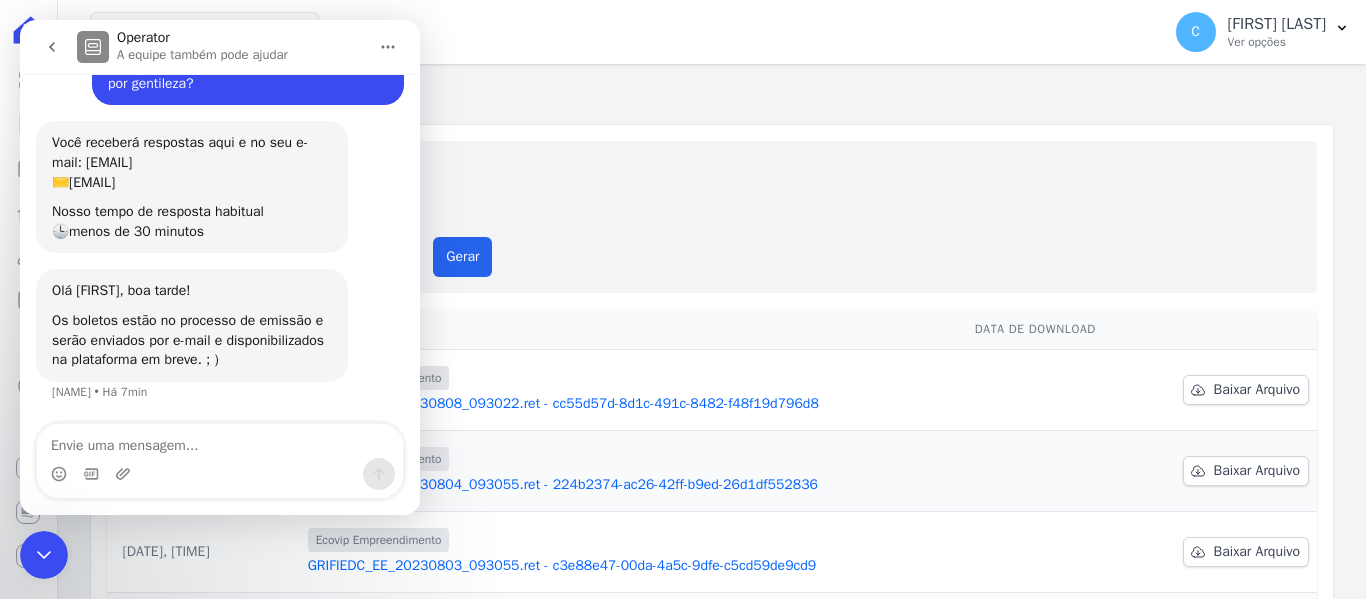 click on "Gerar arquivo de retorno avulso
Para qual empreendimento deseja gerar o arquivo?
Digikasa
Ecovip Empreendimento
Ghara Vila Angorá
Residencial Jardim Florida
Gerar" at bounding box center [712, 217] 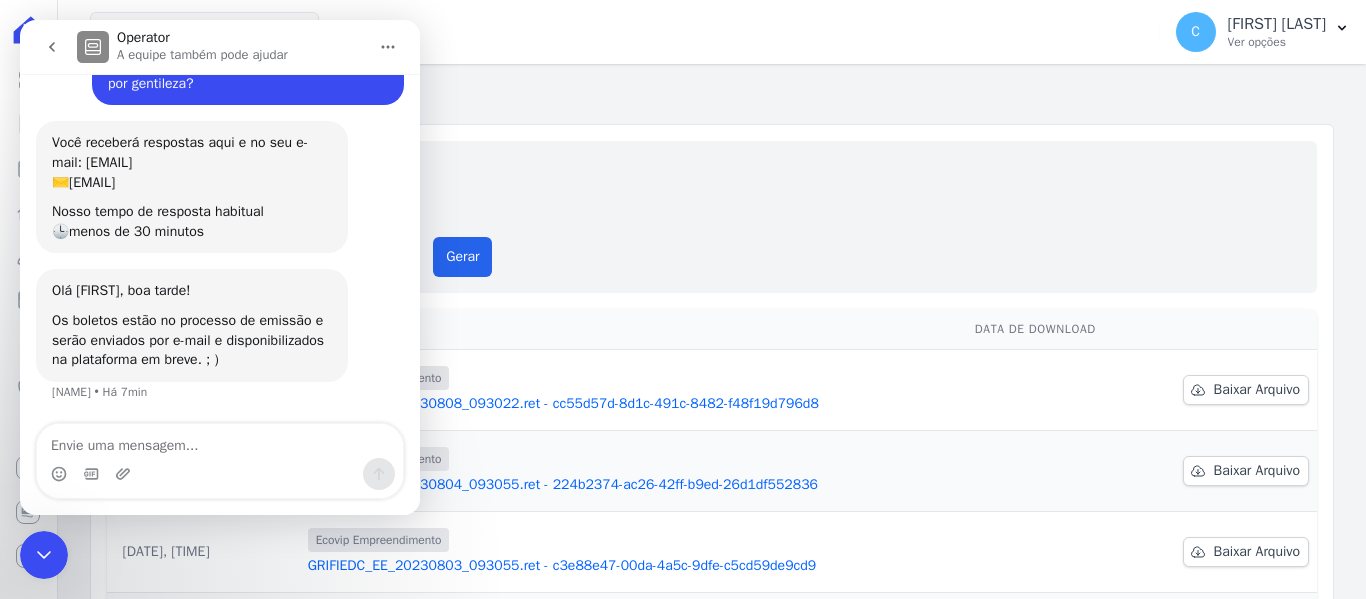 click 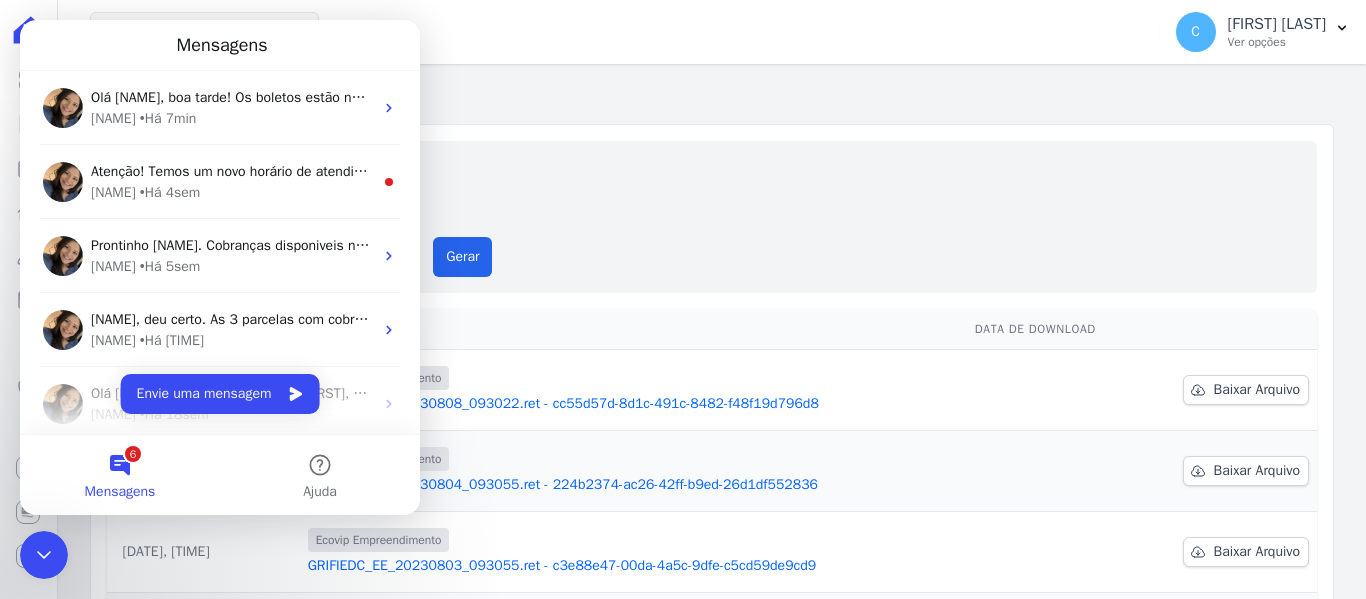 scroll, scrollTop: 0, scrollLeft: 0, axis: both 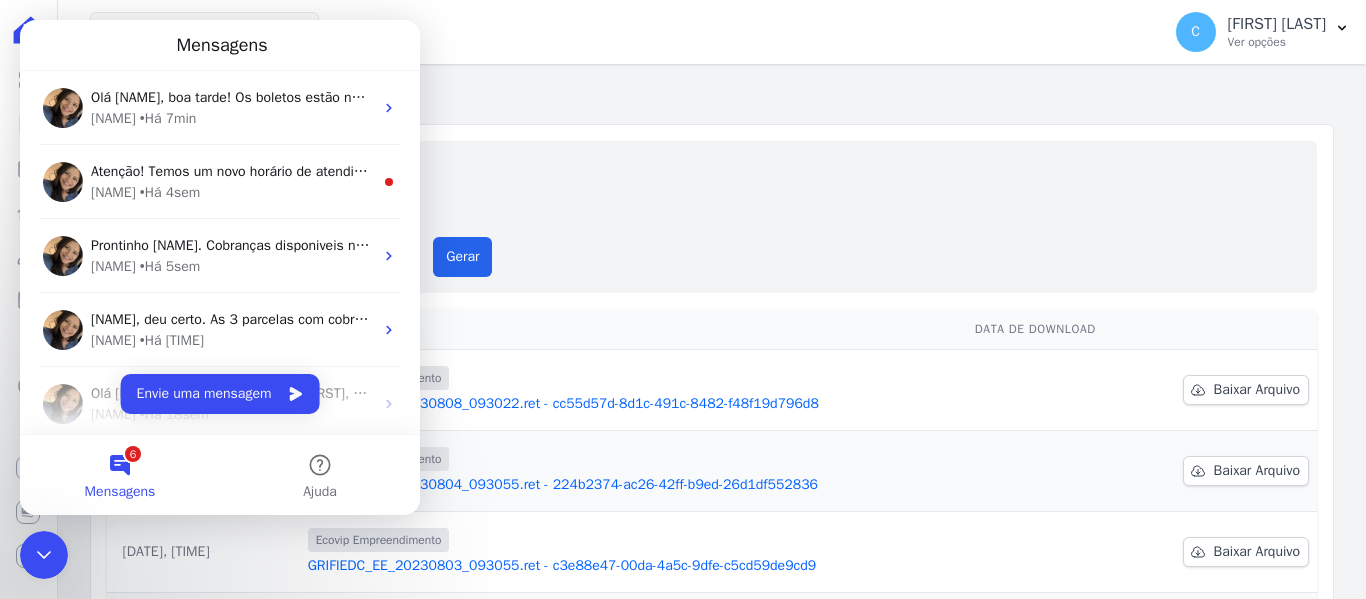 click 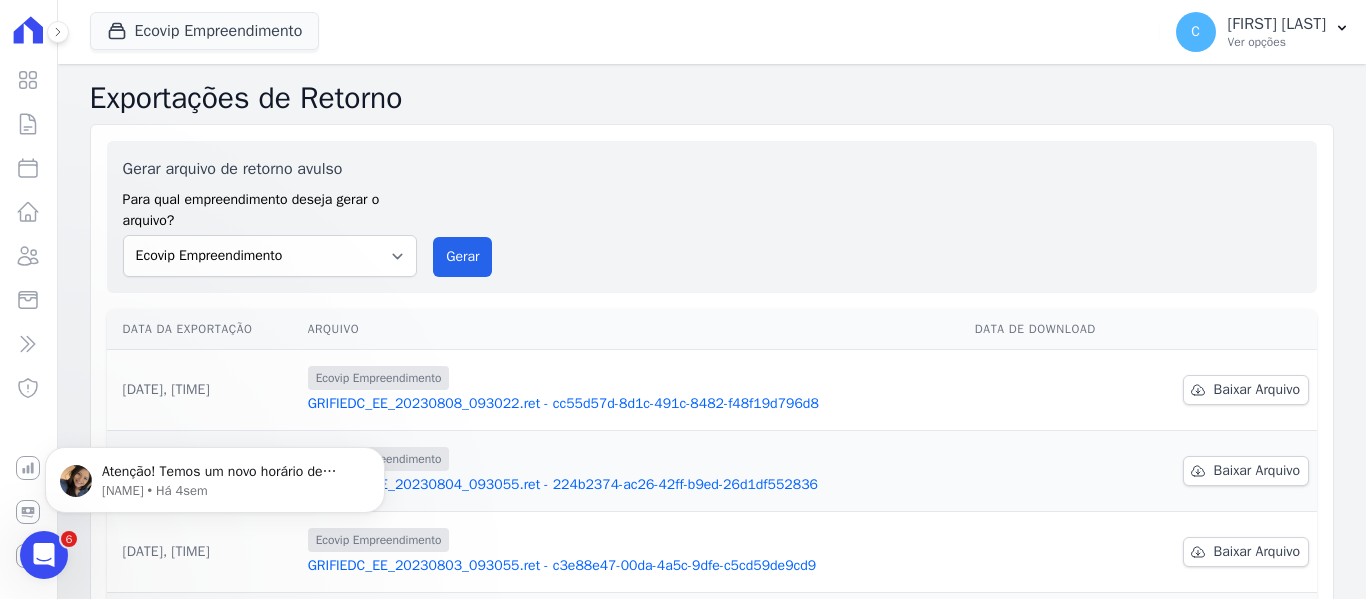 scroll, scrollTop: 0, scrollLeft: 0, axis: both 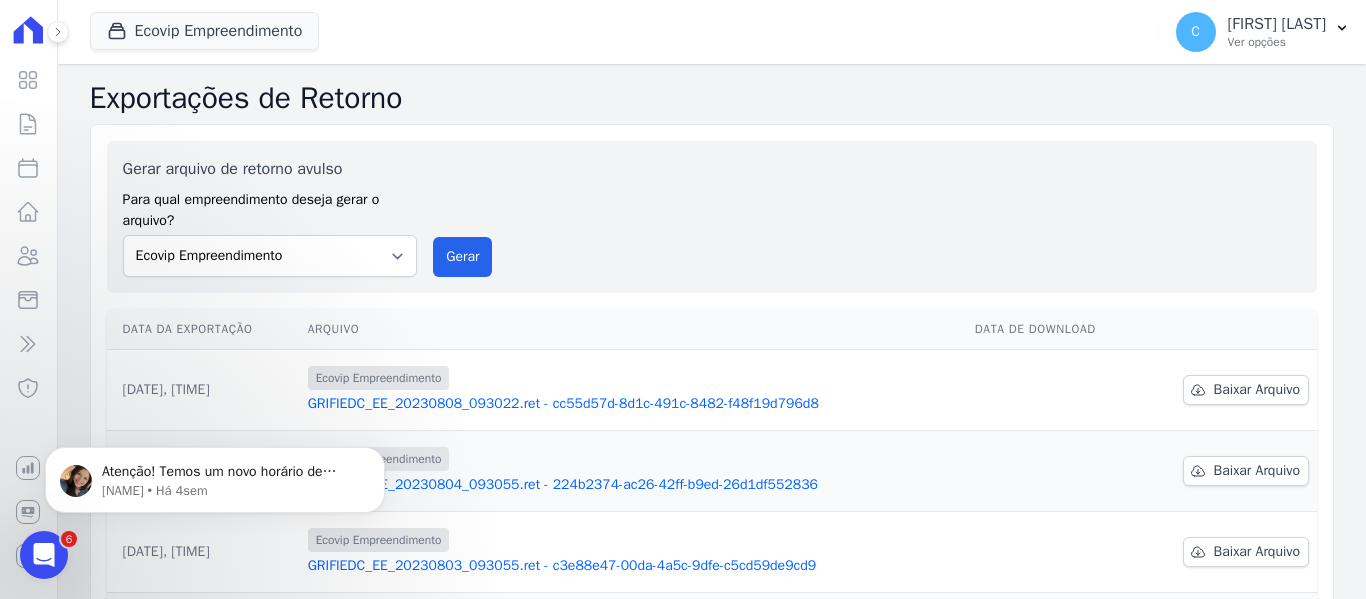 click on "Ecovip Empreendimento" at bounding box center (205, 32) 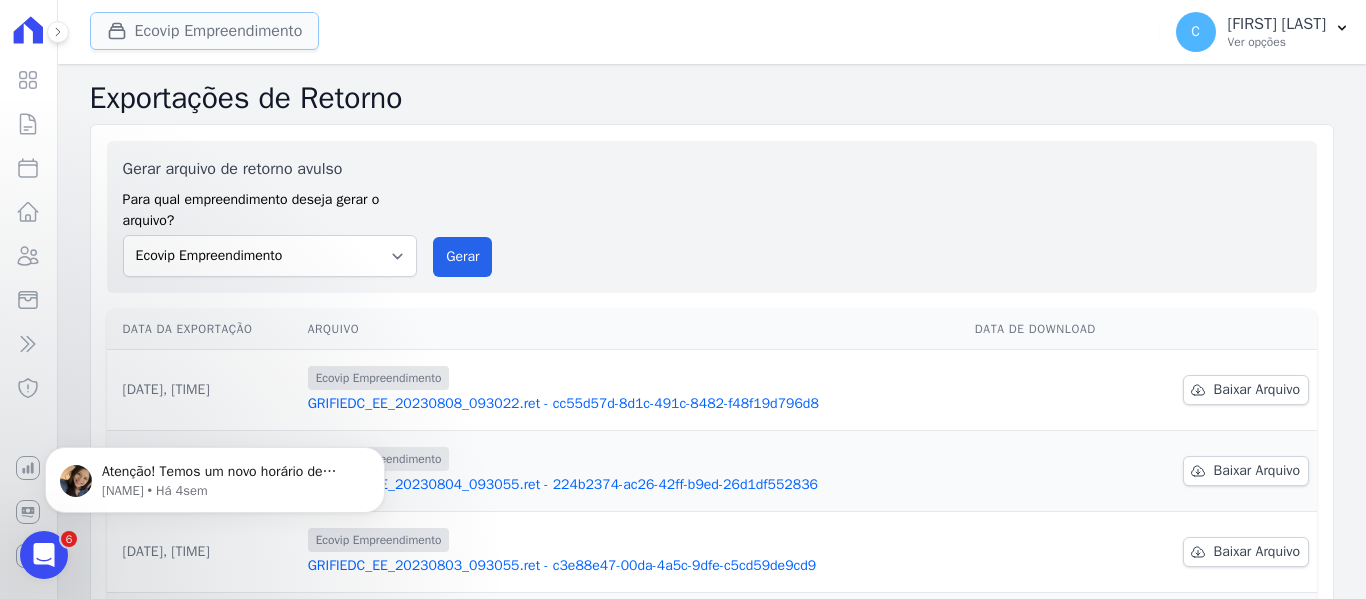click on "Ecovip Empreendimento" at bounding box center (205, 31) 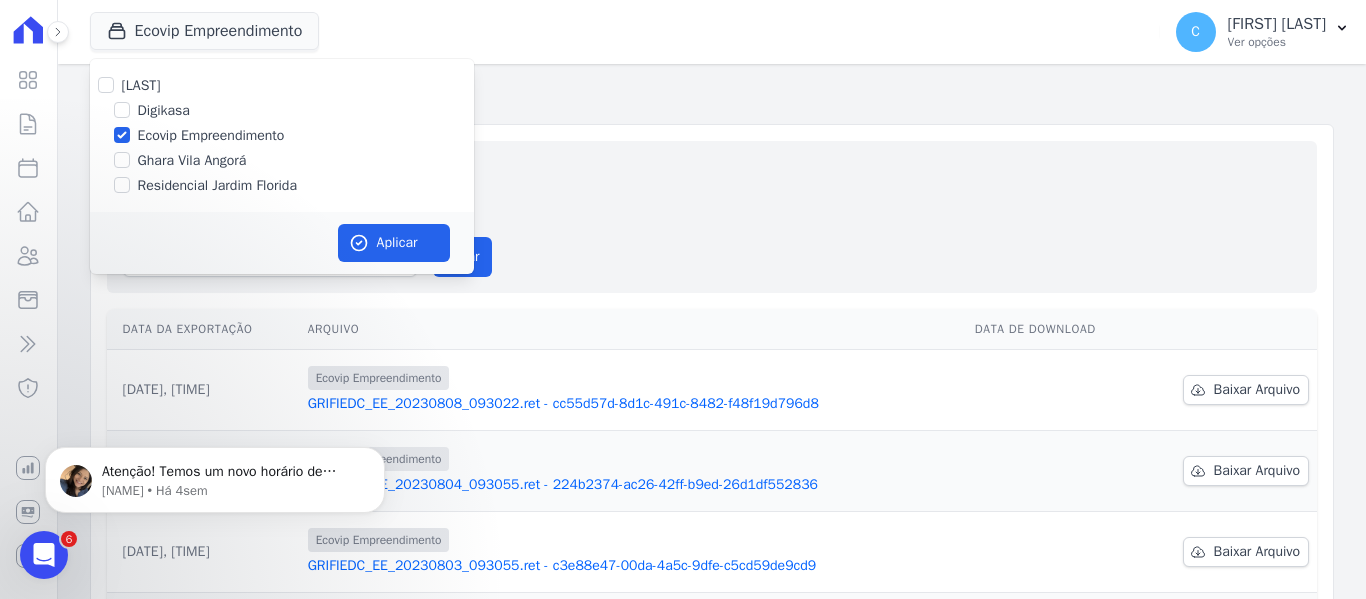 click on "Ecovip Empreendimento" at bounding box center (211, 135) 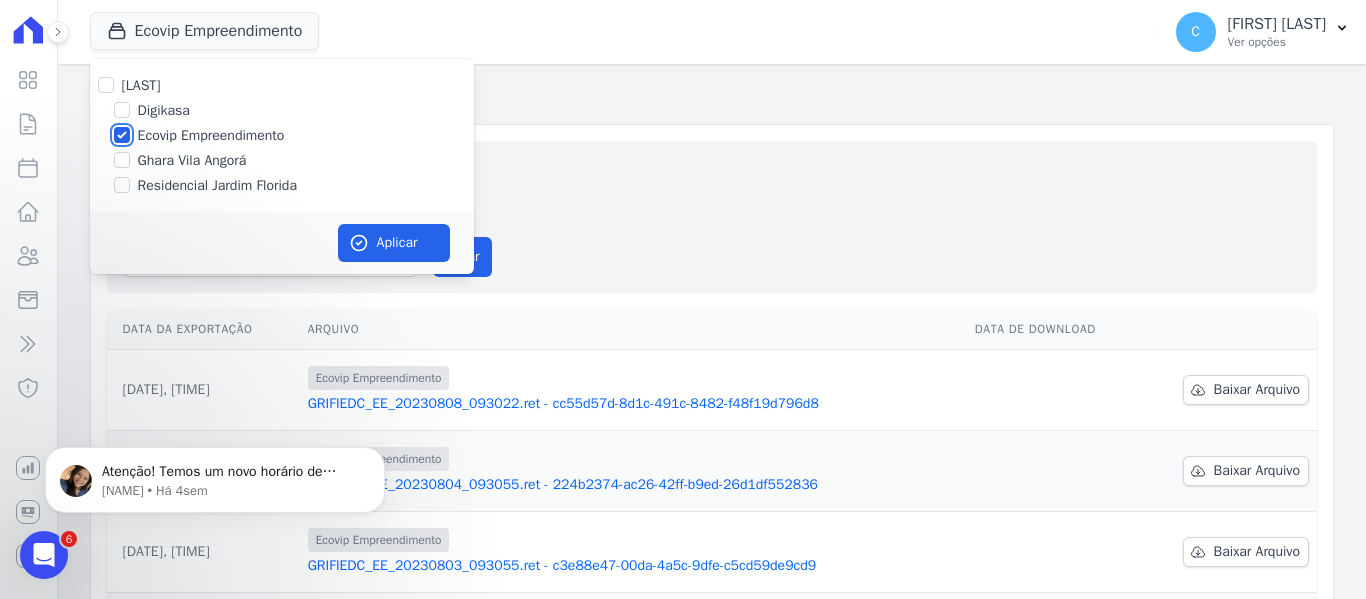 click on "Ecovip Empreendimento" at bounding box center (122, 135) 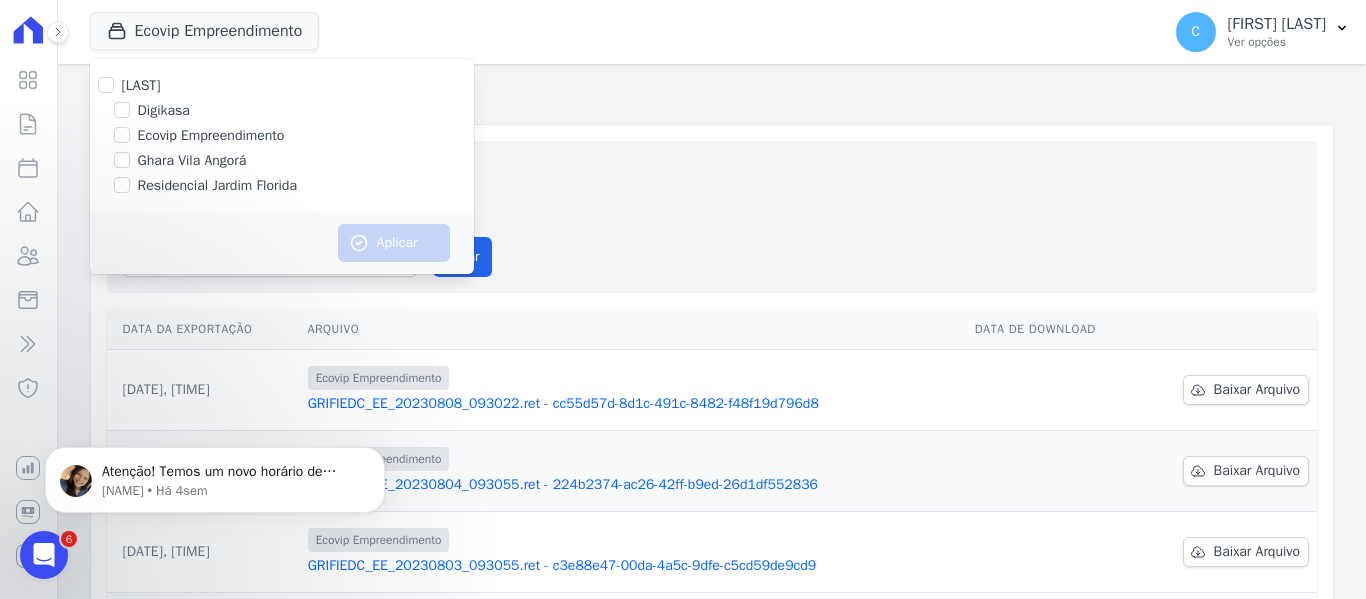 click on "Mendes Dias
Digikasa
Ecovip Empreendimento
Ghara Vila Angorá
Residencial Jardim Florida" at bounding box center [282, 135] 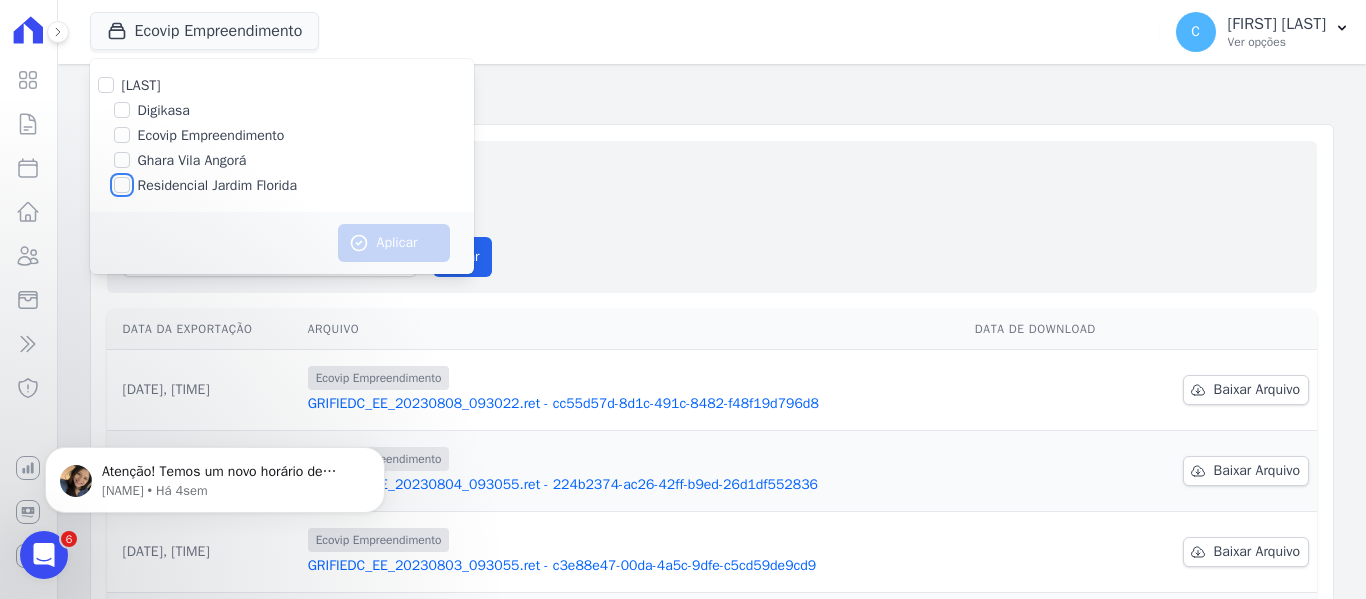 click on "Residencial Jardim Florida" at bounding box center [122, 185] 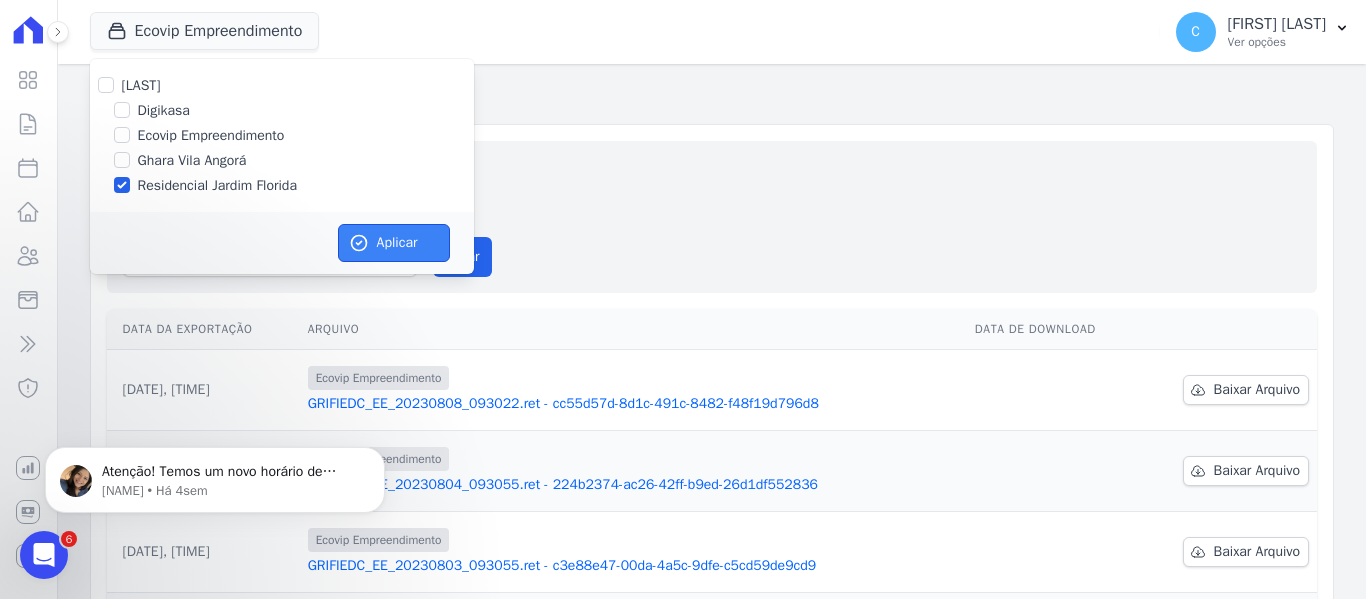 click 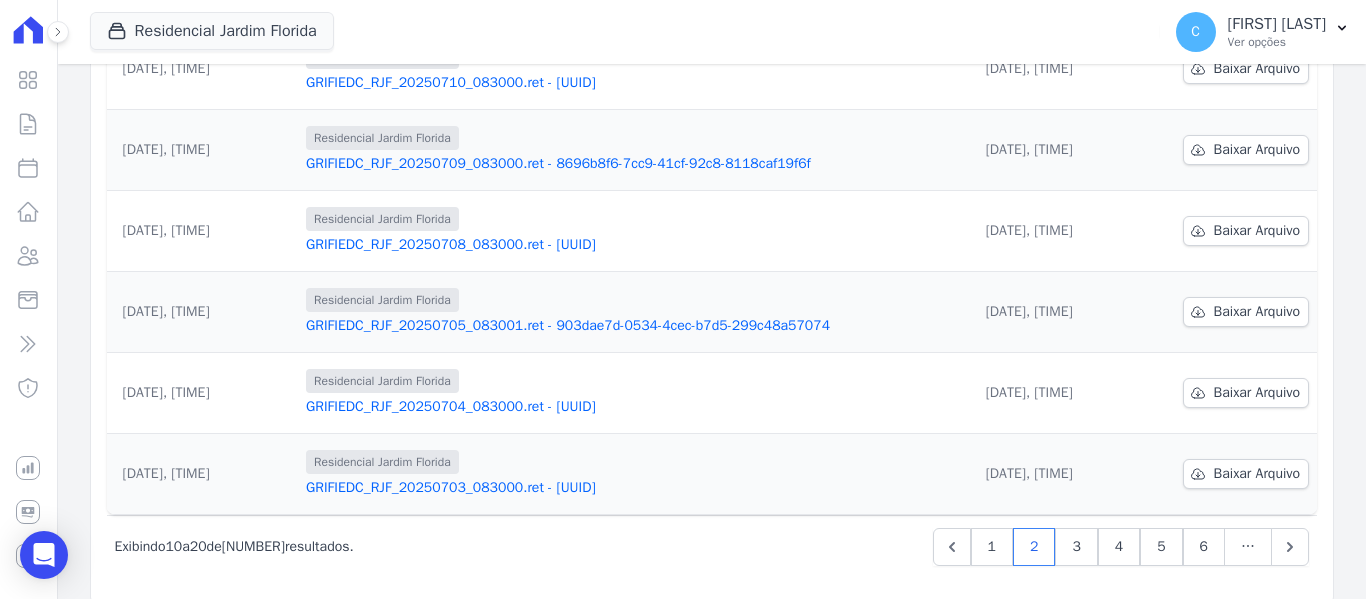 scroll, scrollTop: 665, scrollLeft: 0, axis: vertical 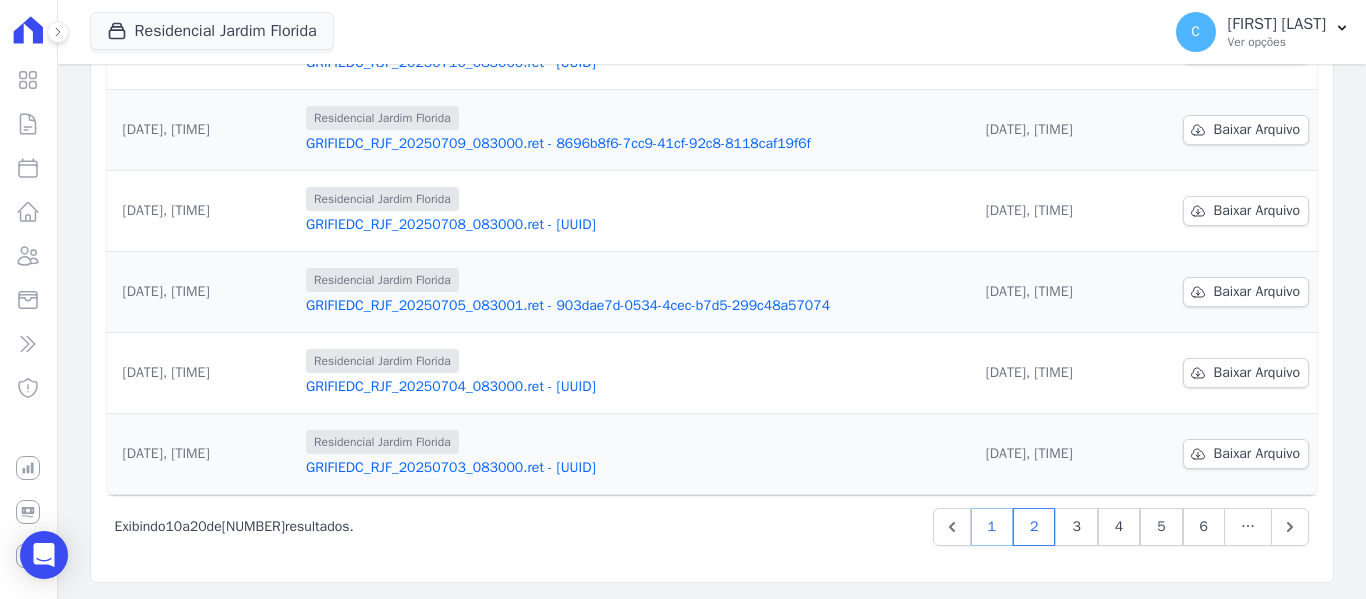 click on "1" at bounding box center (992, 527) 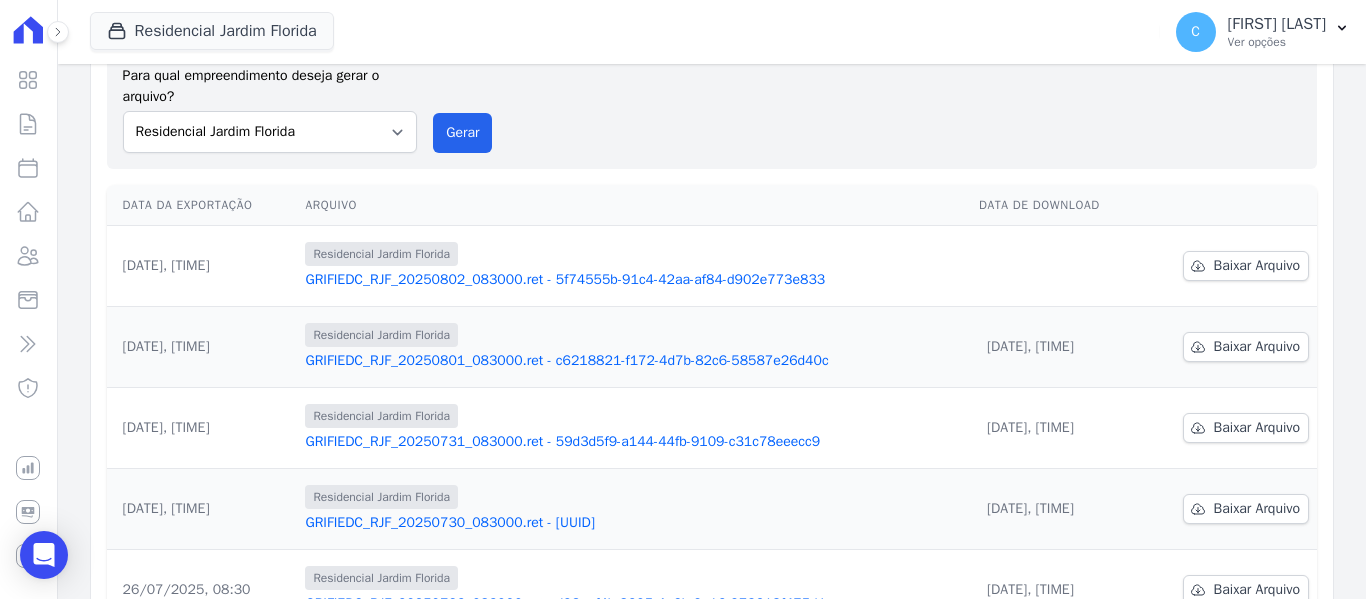 scroll, scrollTop: 100, scrollLeft: 0, axis: vertical 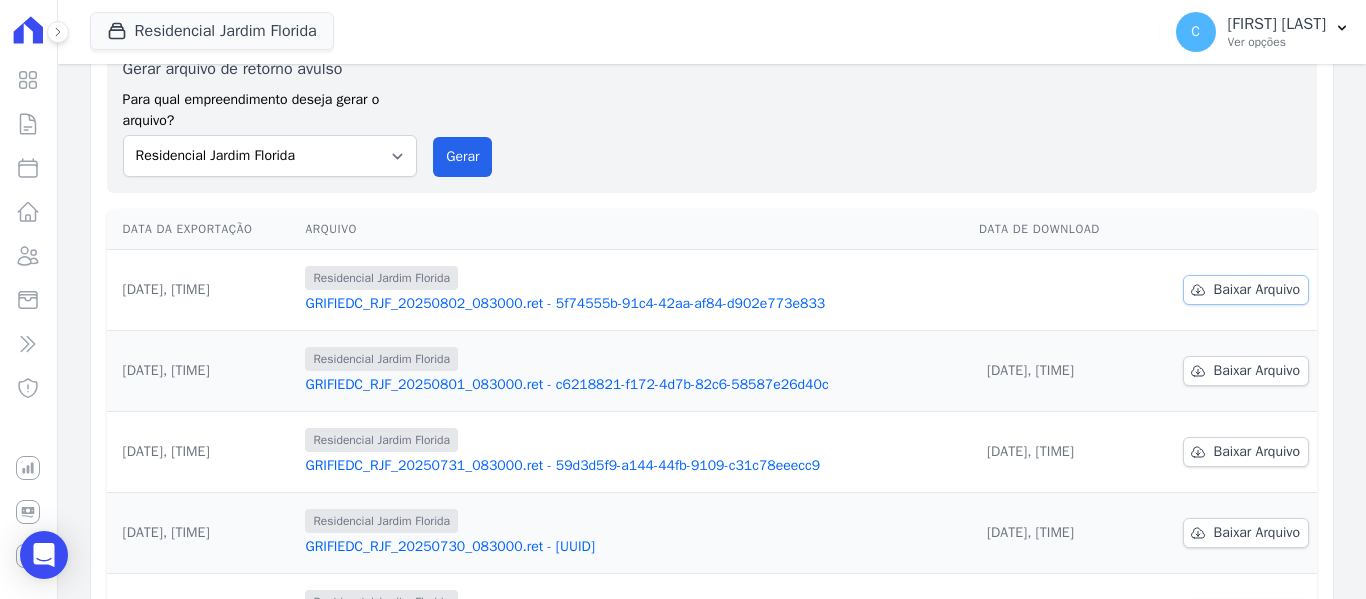 click on "Baixar Arquivo" at bounding box center [1257, 290] 